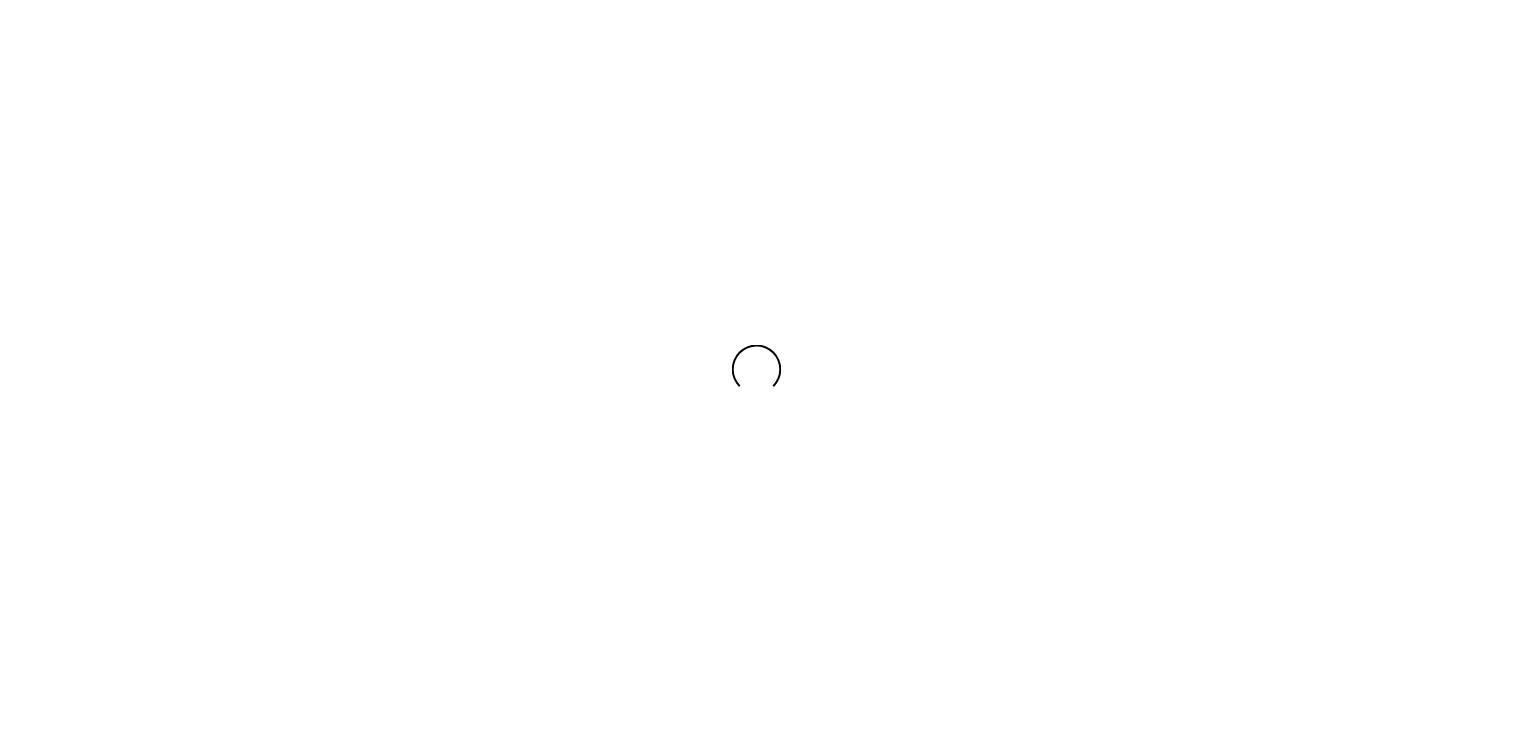 scroll, scrollTop: 0, scrollLeft: 0, axis: both 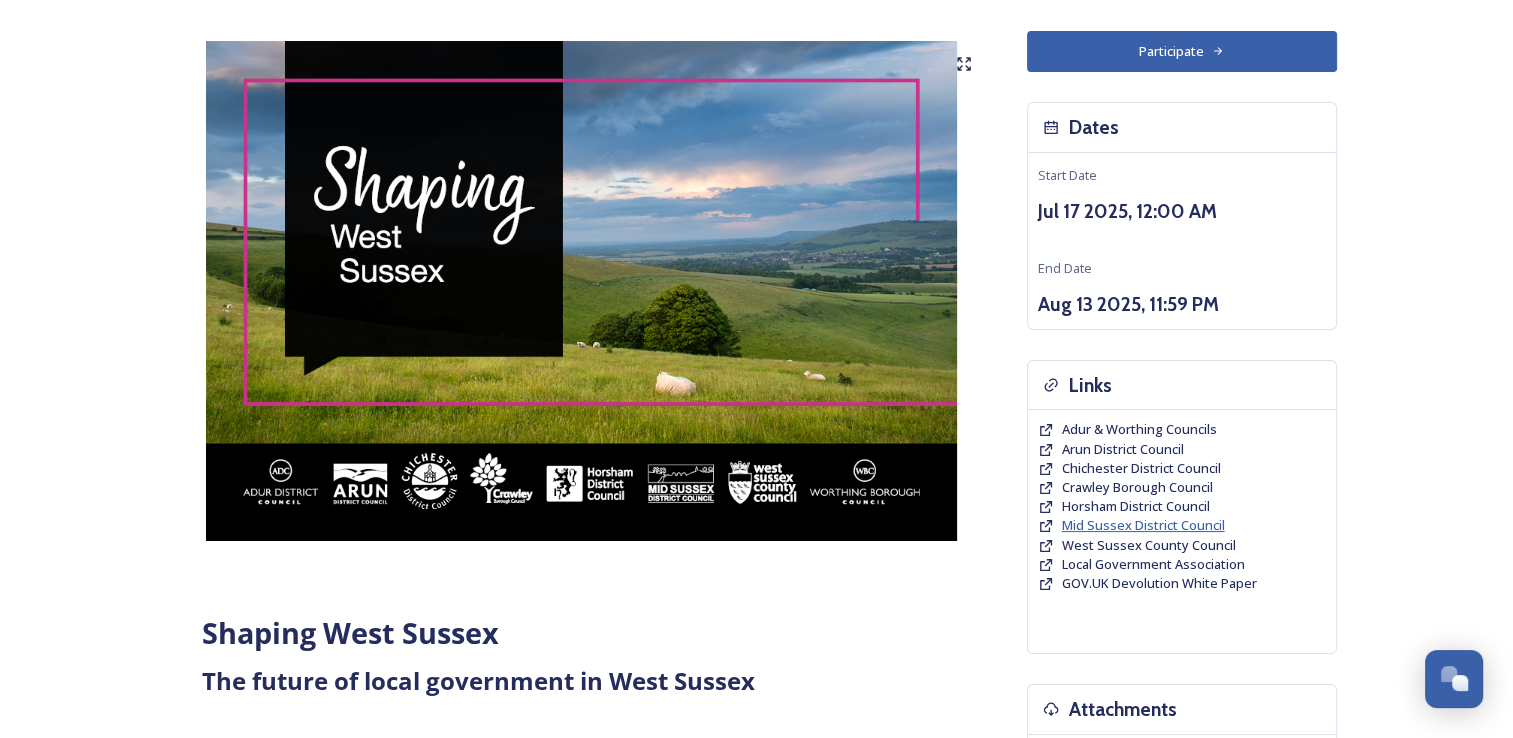 click on "Mid Sussex District Council" at bounding box center (1143, 525) 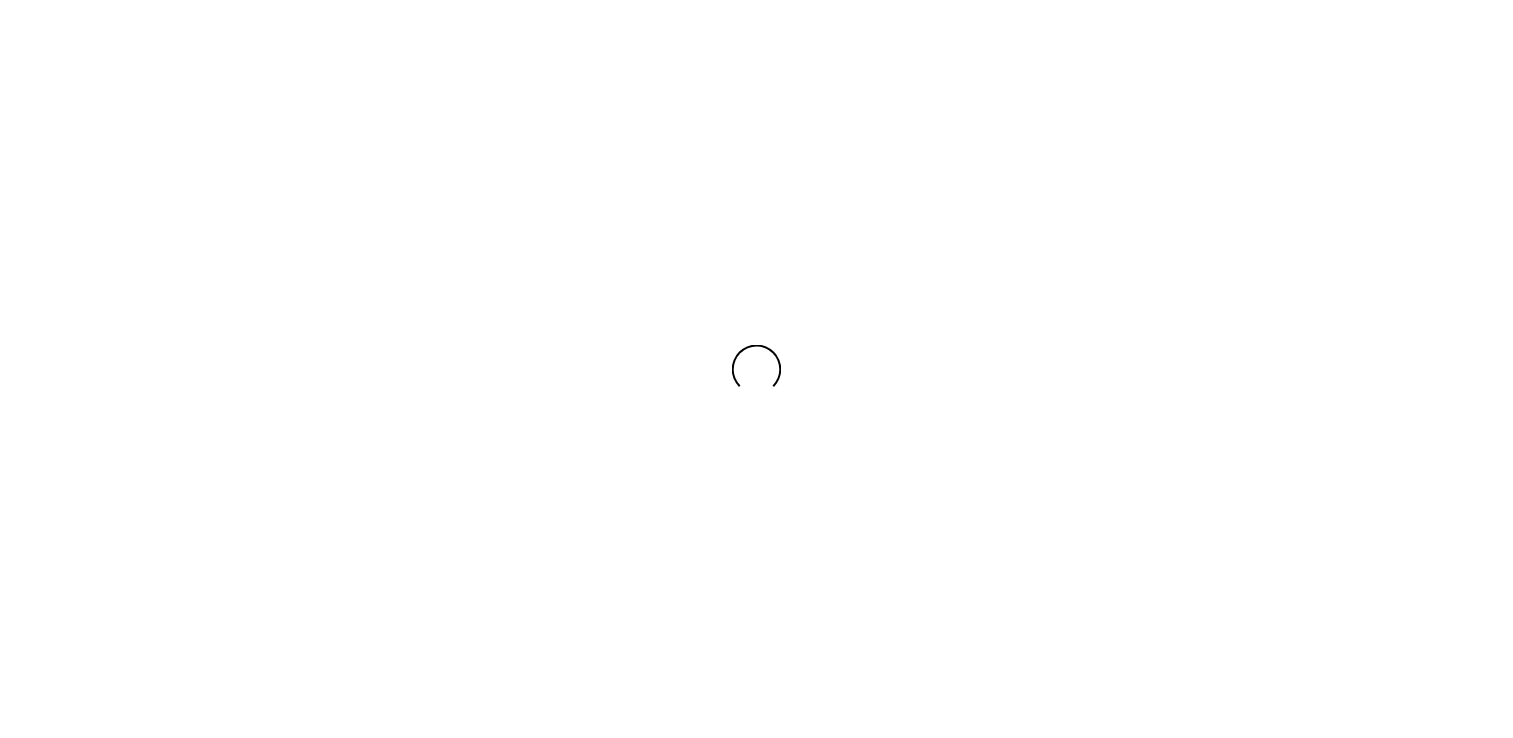 scroll, scrollTop: 0, scrollLeft: 0, axis: both 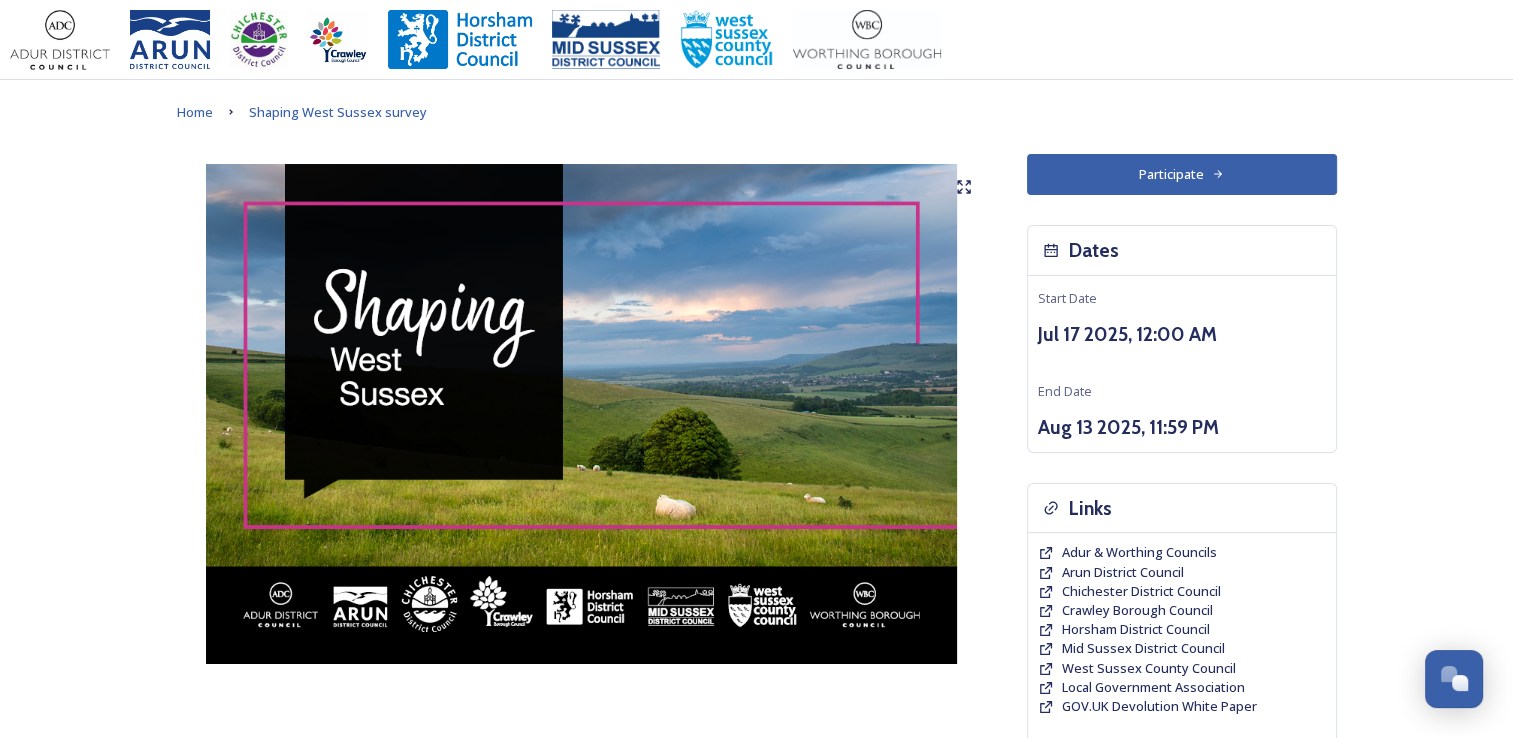 click on "Participate" at bounding box center (1182, 174) 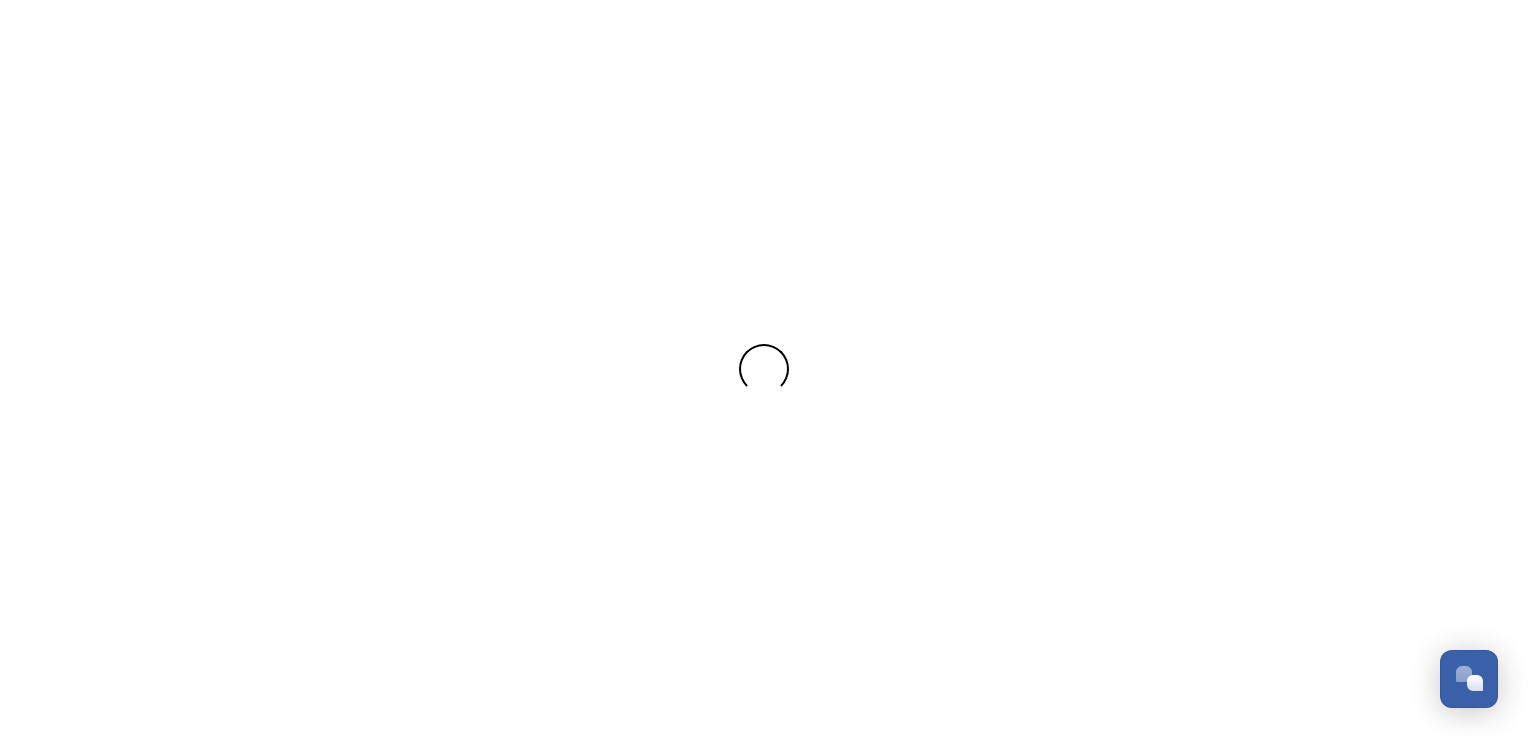 scroll, scrollTop: 0, scrollLeft: 0, axis: both 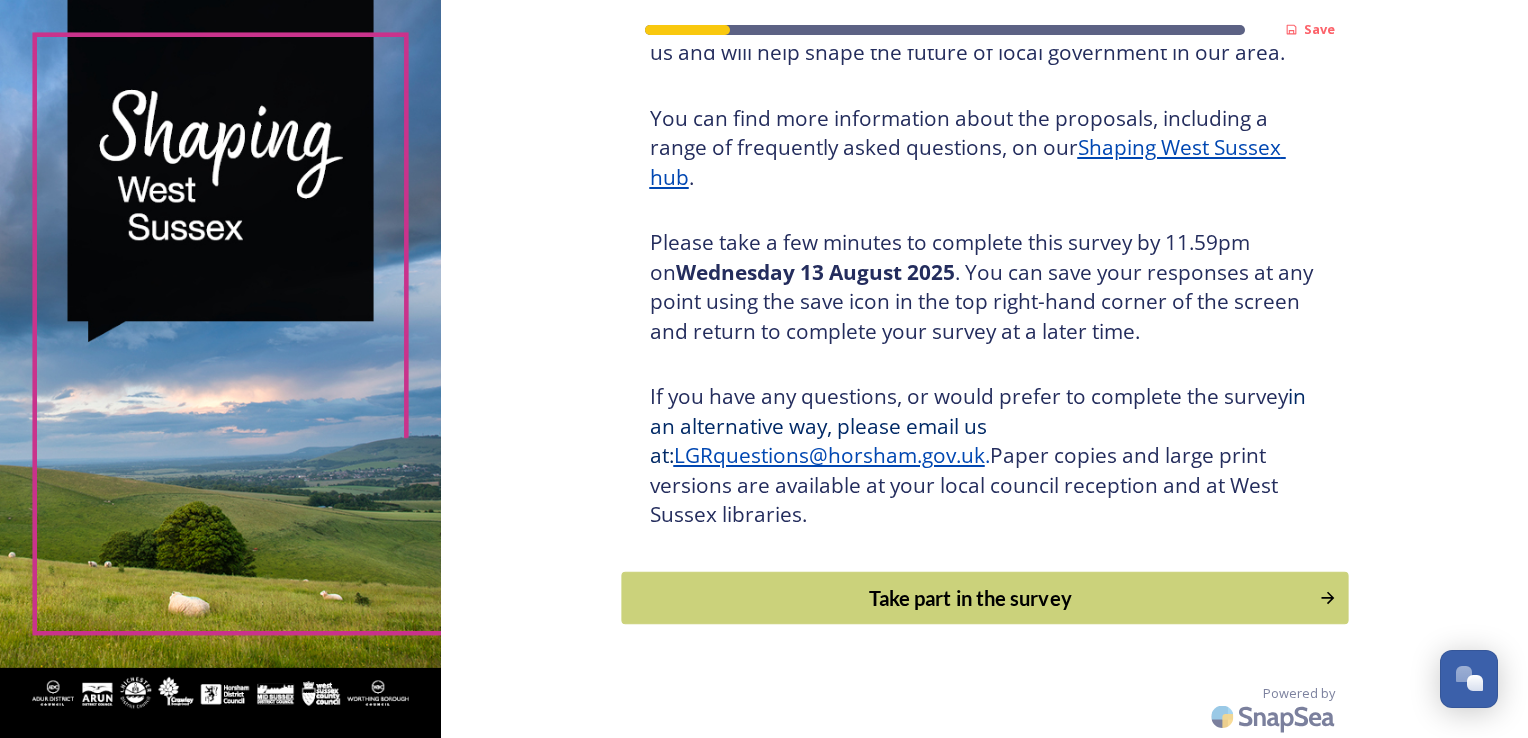 click on "Take part in the survey" at bounding box center [970, 598] 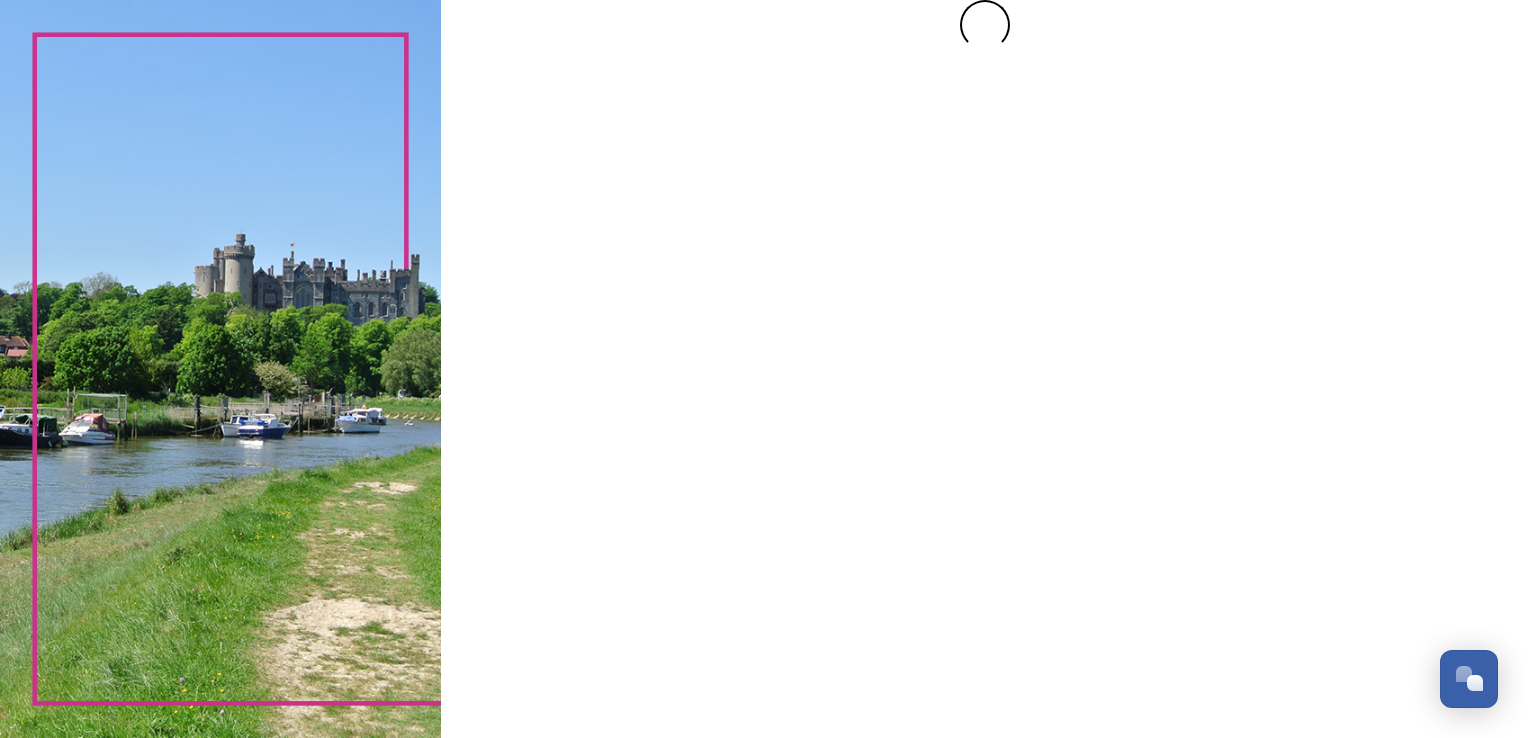 scroll, scrollTop: 0, scrollLeft: 0, axis: both 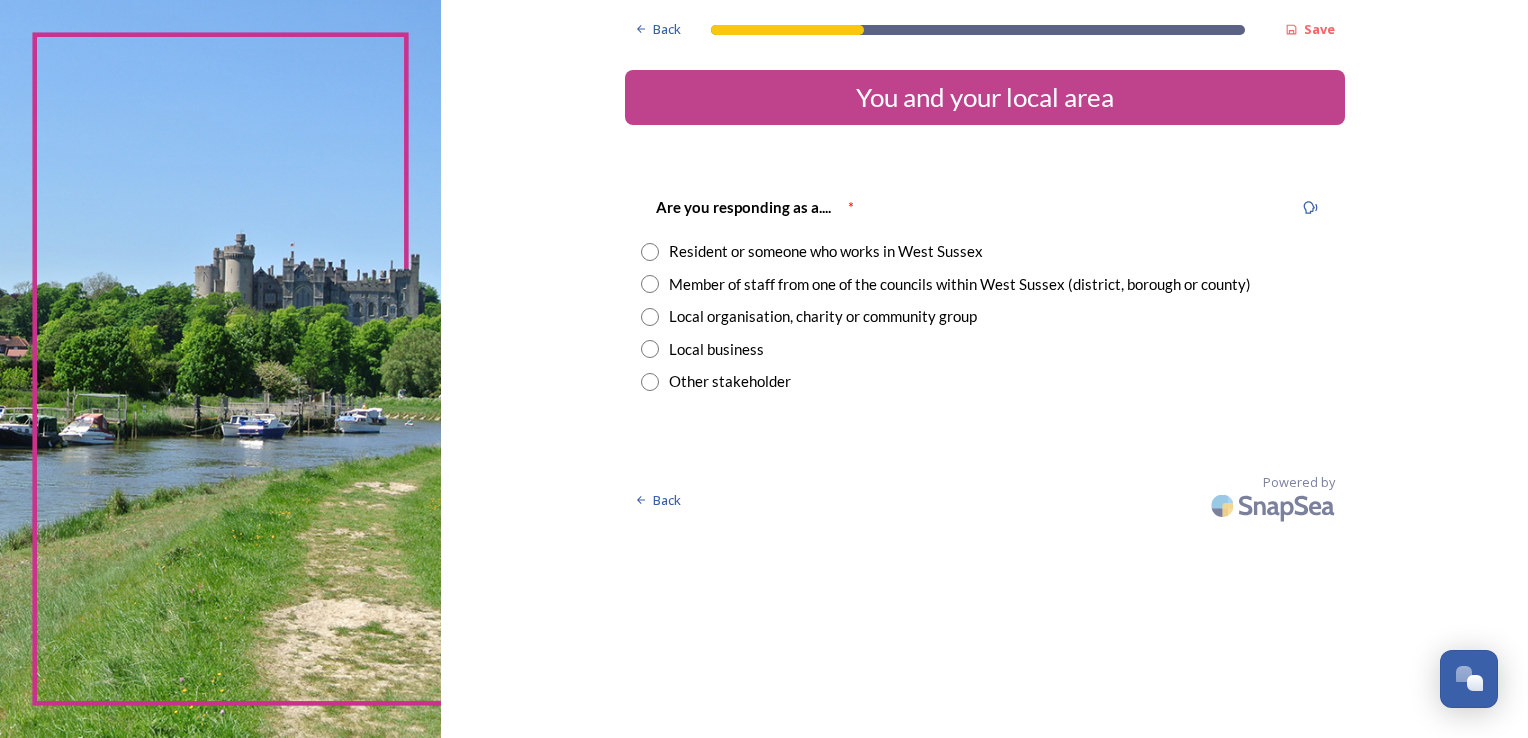 click at bounding box center (650, 252) 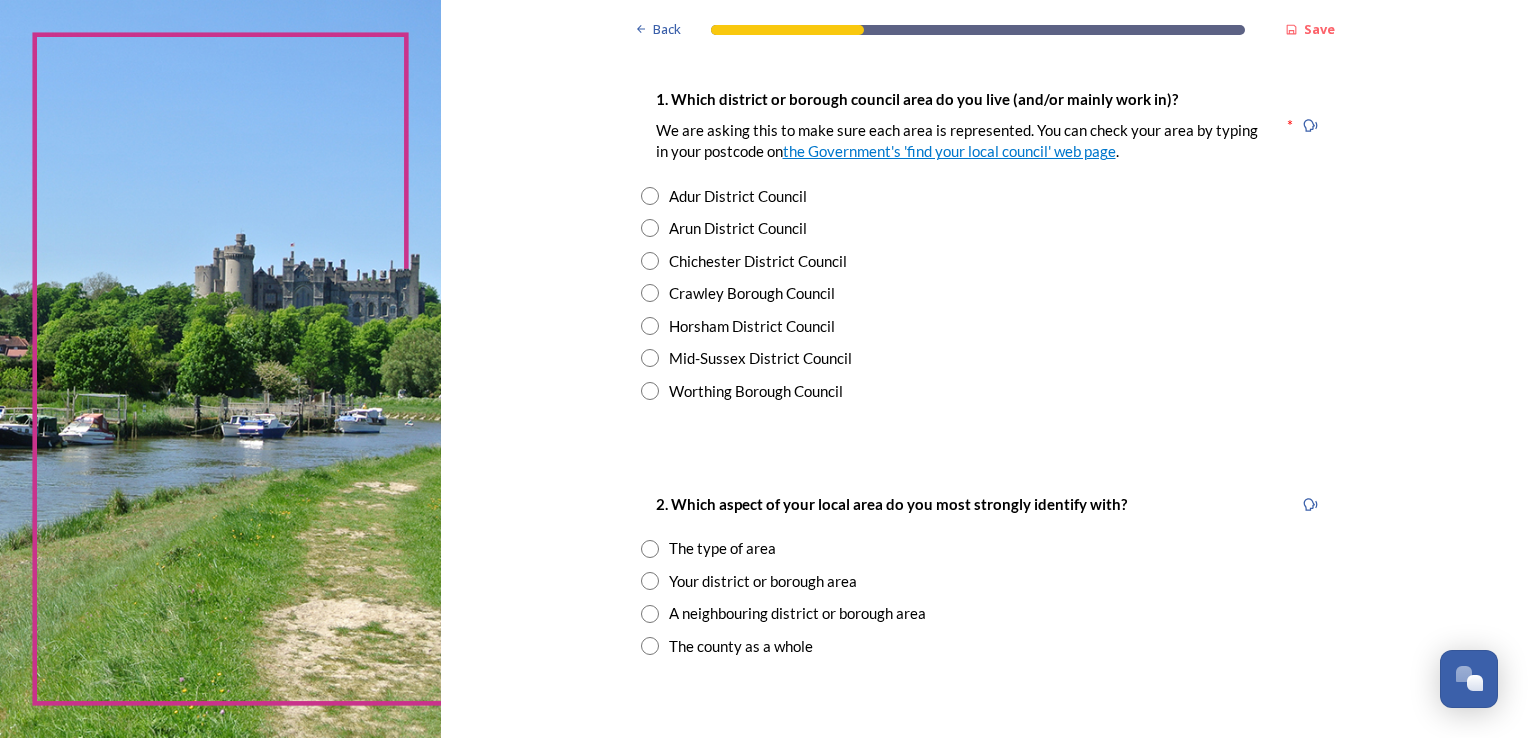 scroll, scrollTop: 401, scrollLeft: 0, axis: vertical 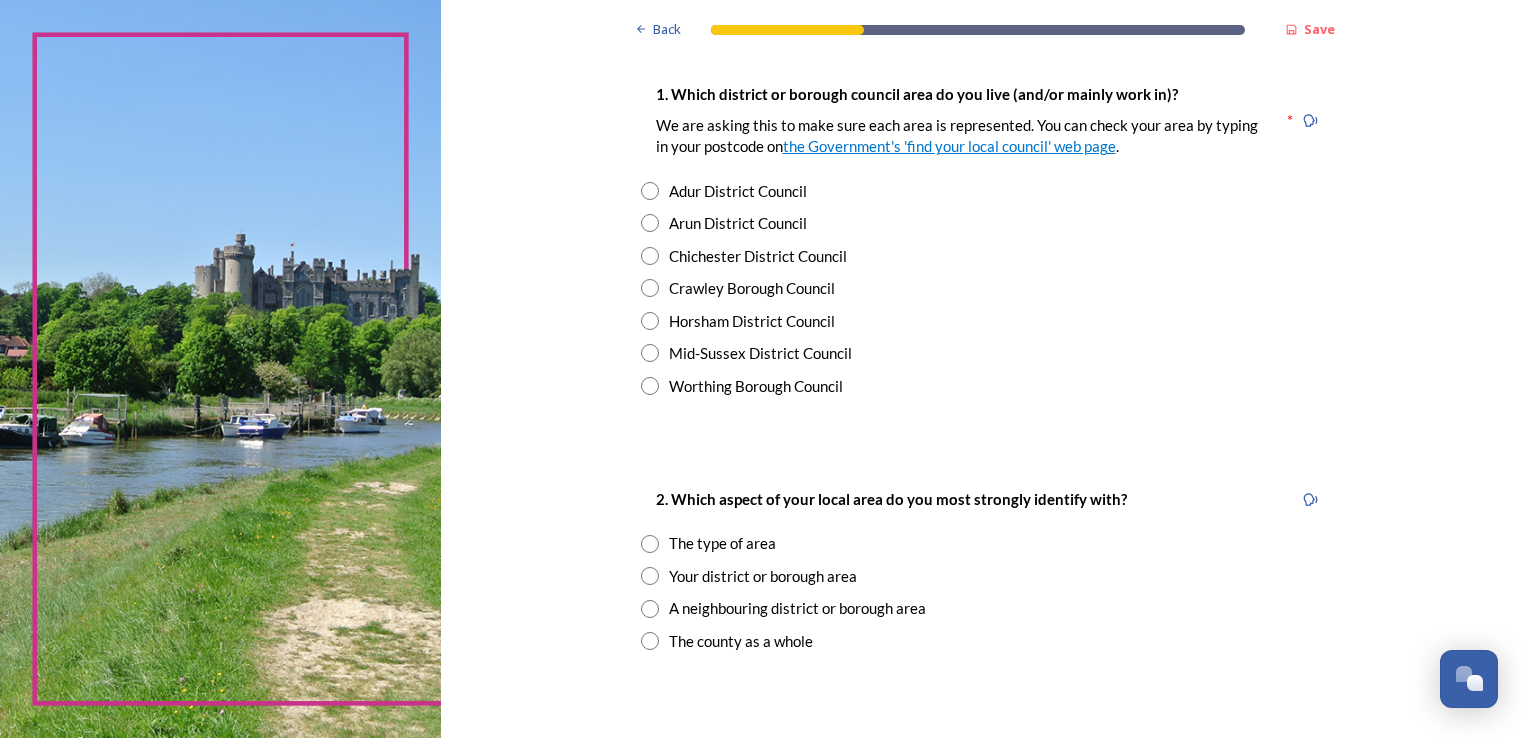 click at bounding box center [650, 353] 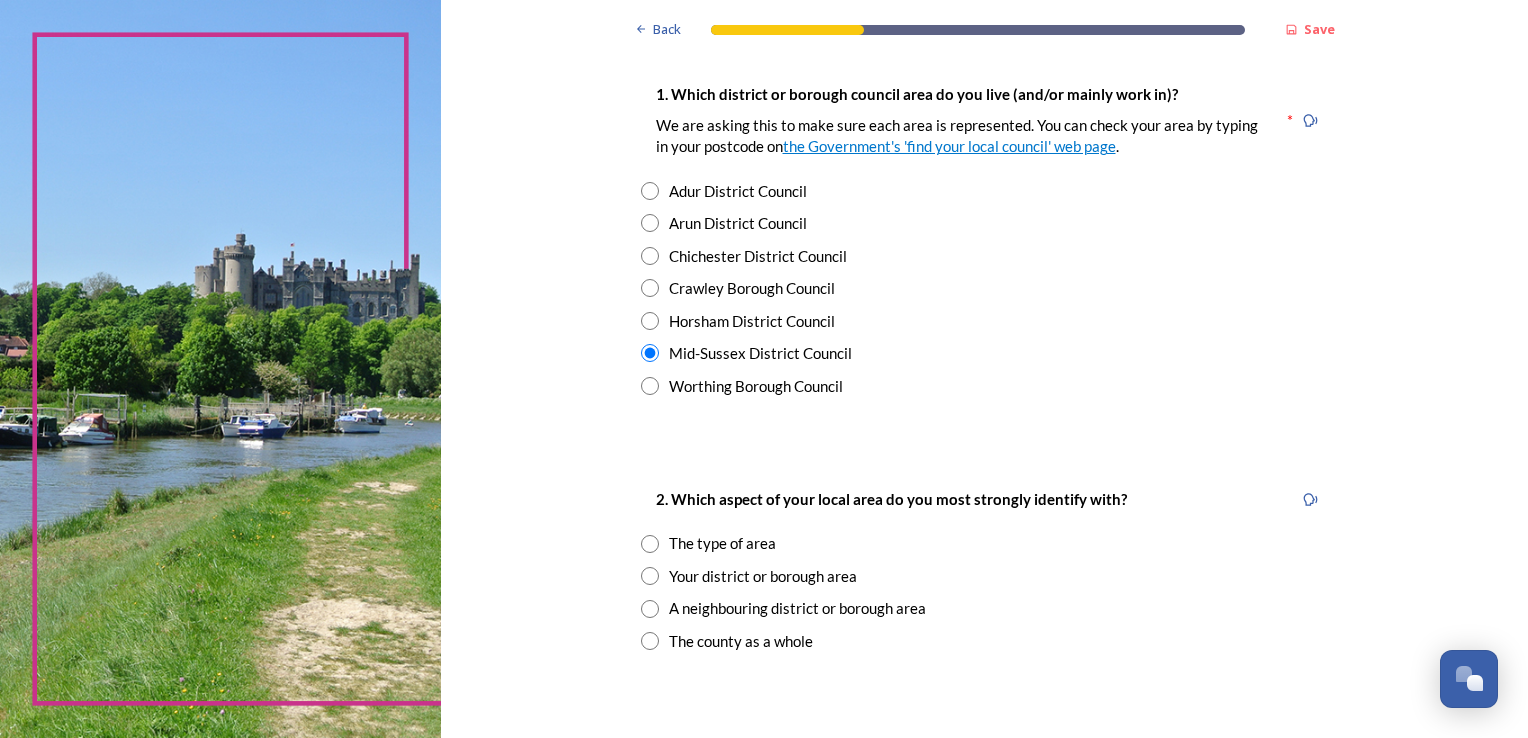click at bounding box center (650, 544) 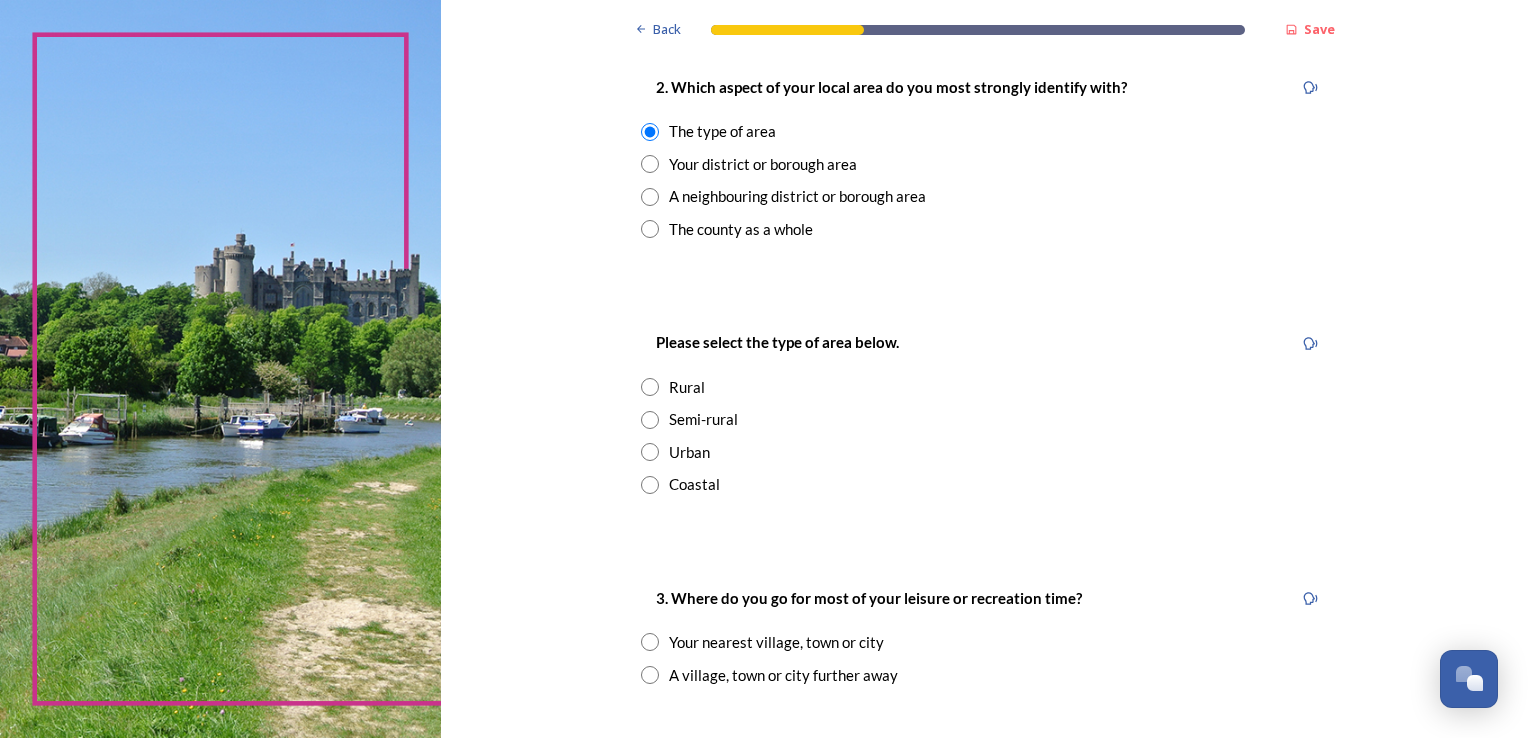 scroll, scrollTop: 810, scrollLeft: 0, axis: vertical 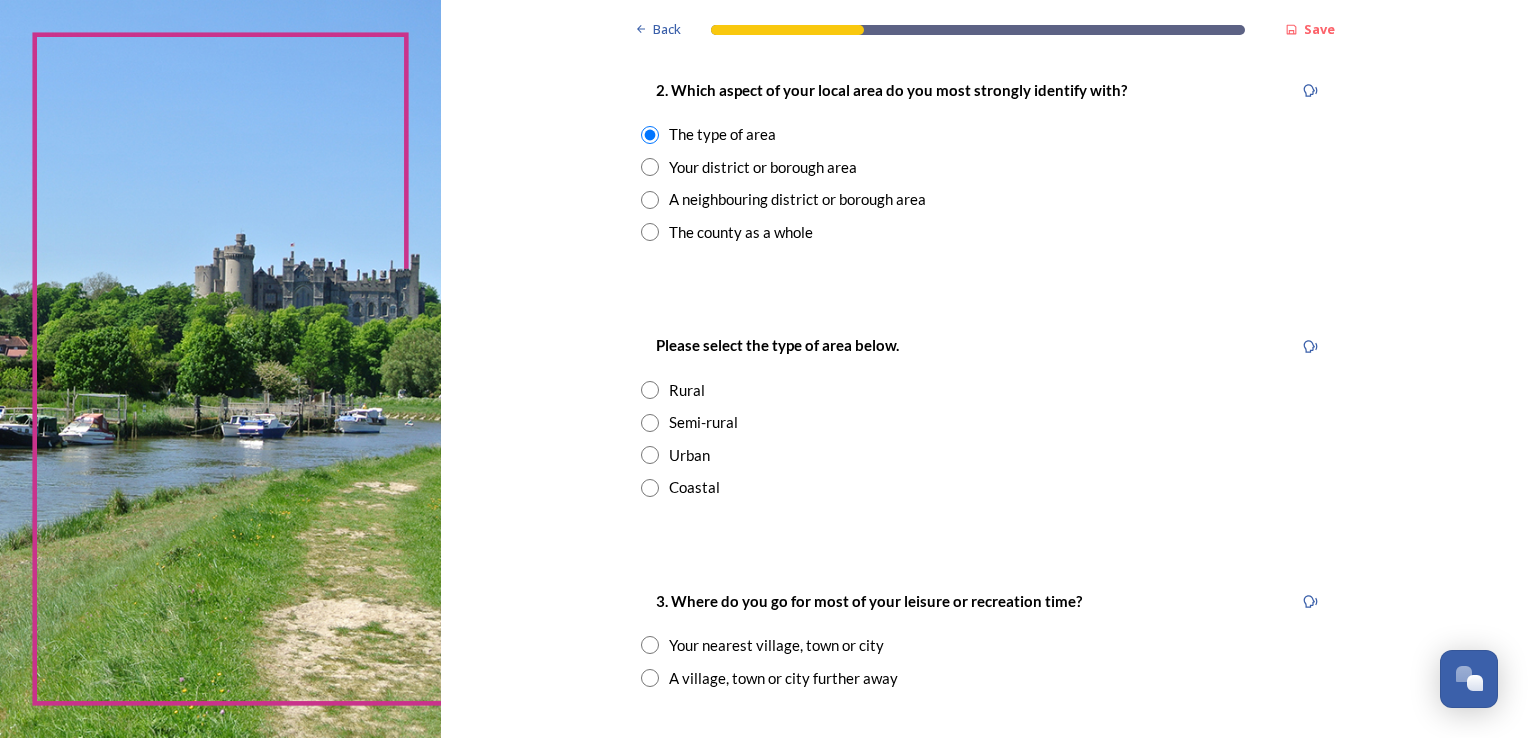 click at bounding box center [650, 423] 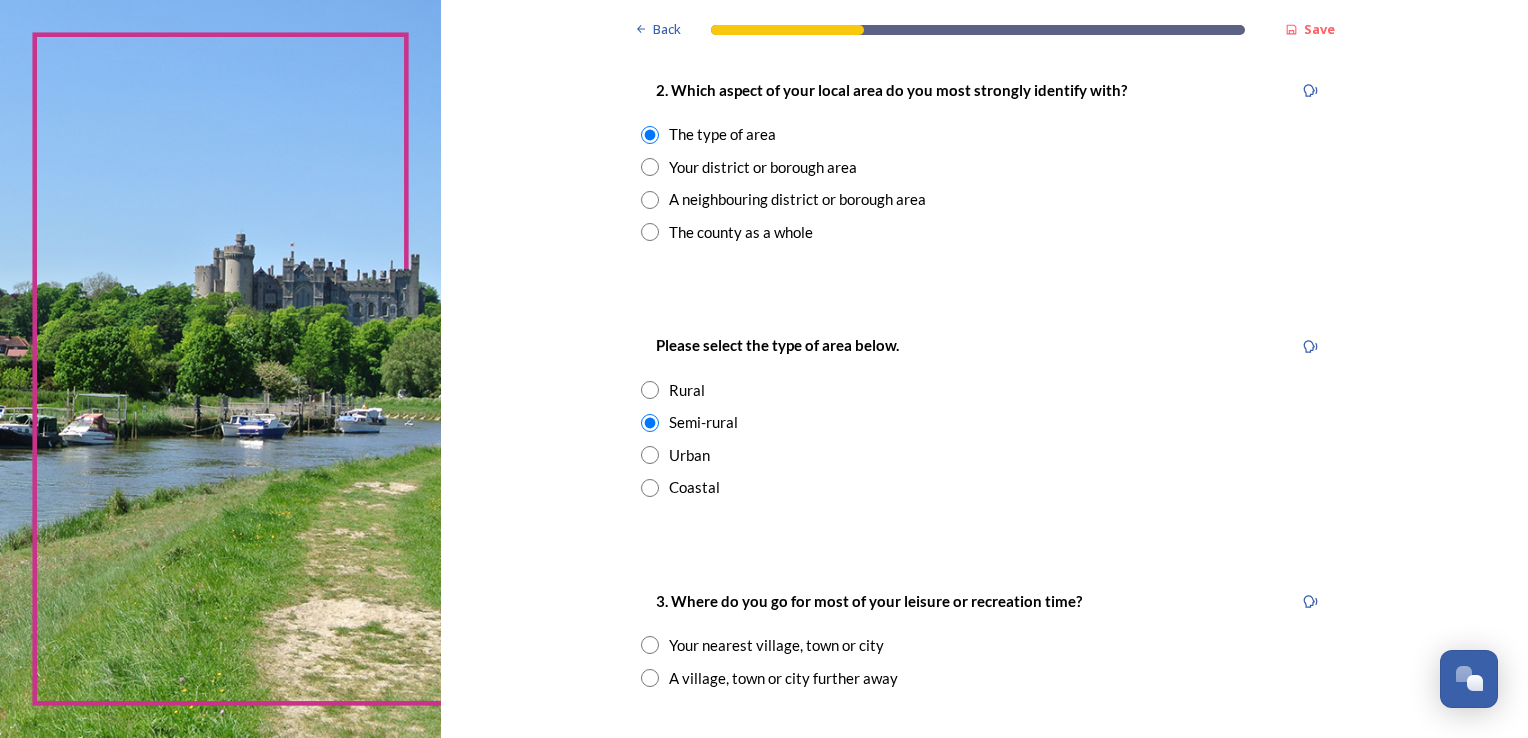 click on "3. Where do you go for most of your leisure or recreation time? Your nearest village, town or city A village, town or city further away" at bounding box center [985, 639] 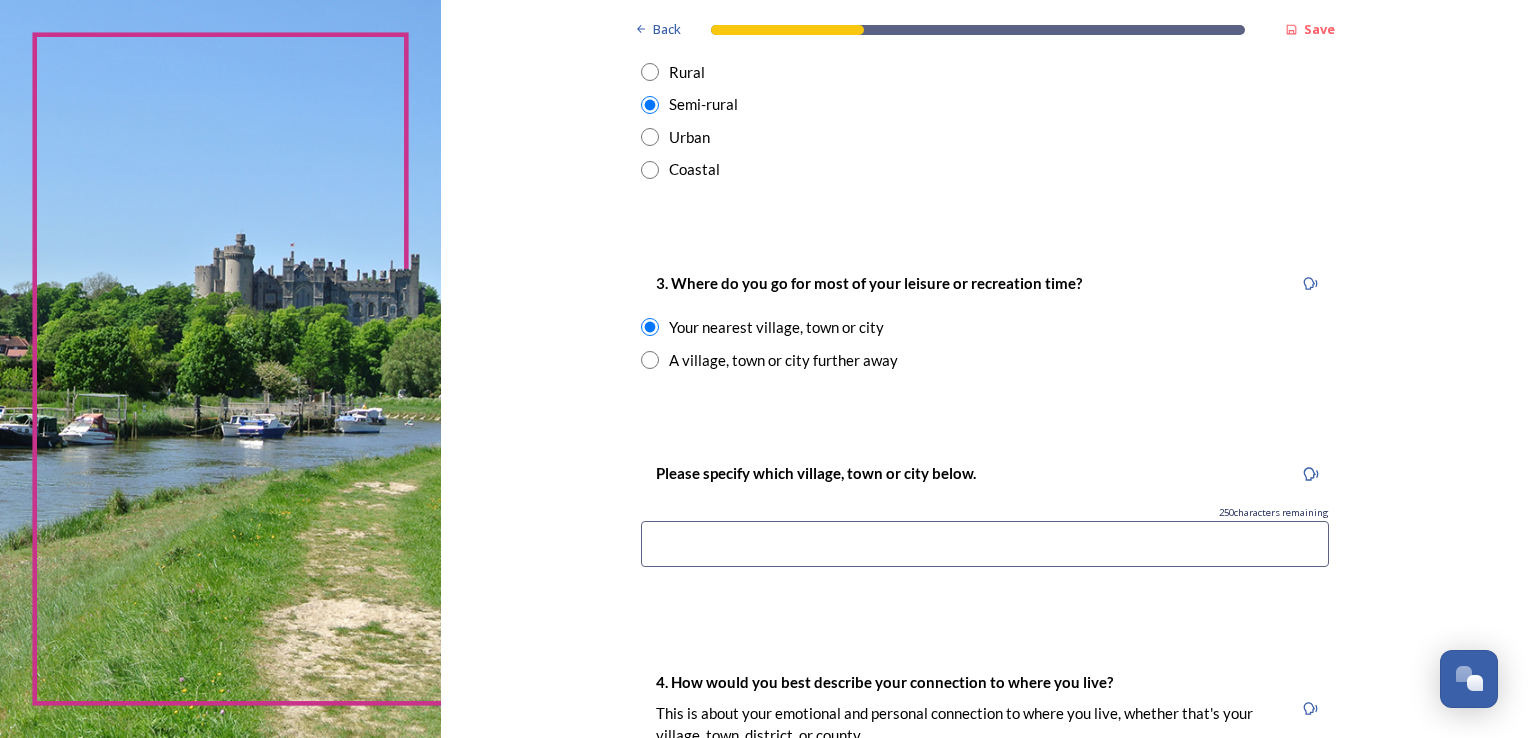 scroll, scrollTop: 1144, scrollLeft: 0, axis: vertical 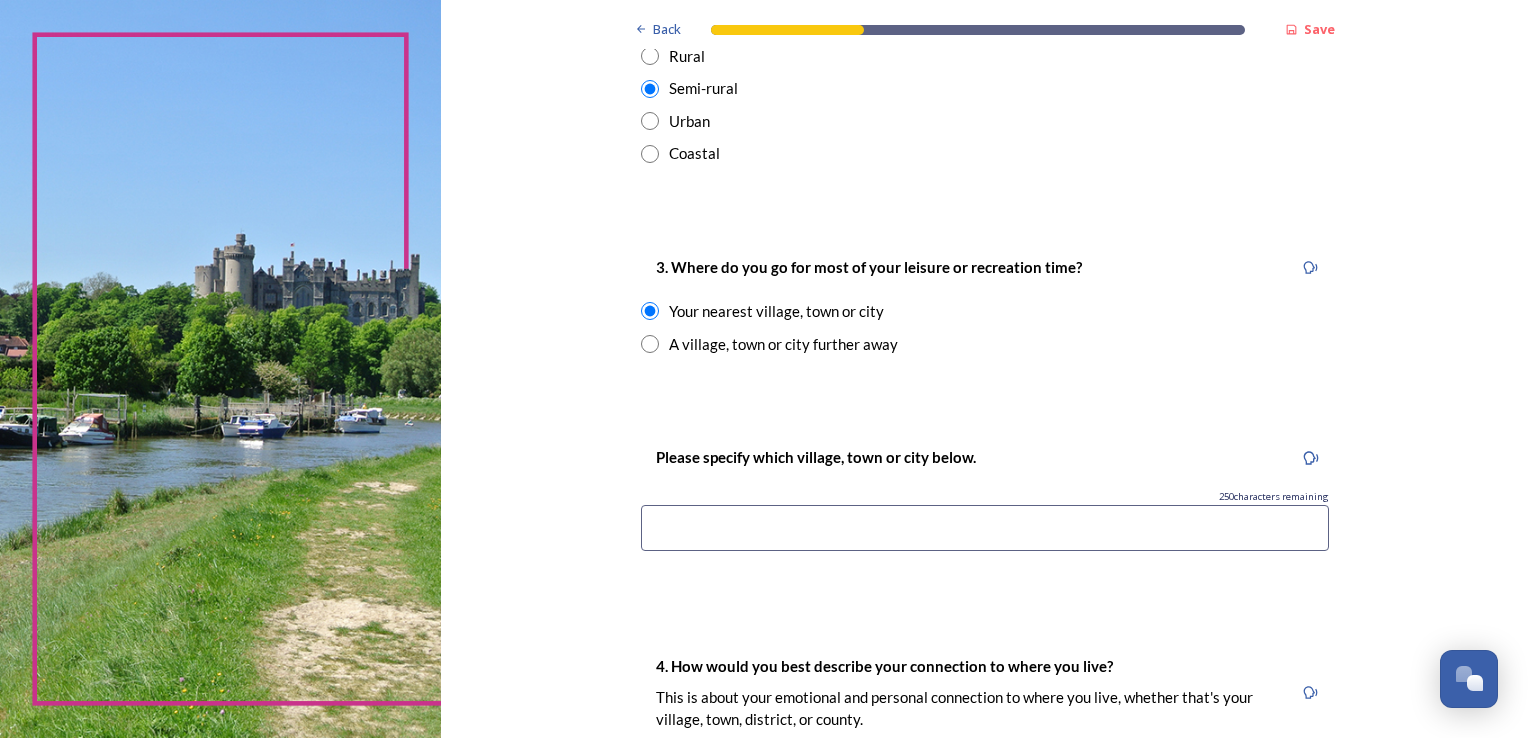click at bounding box center (985, 528) 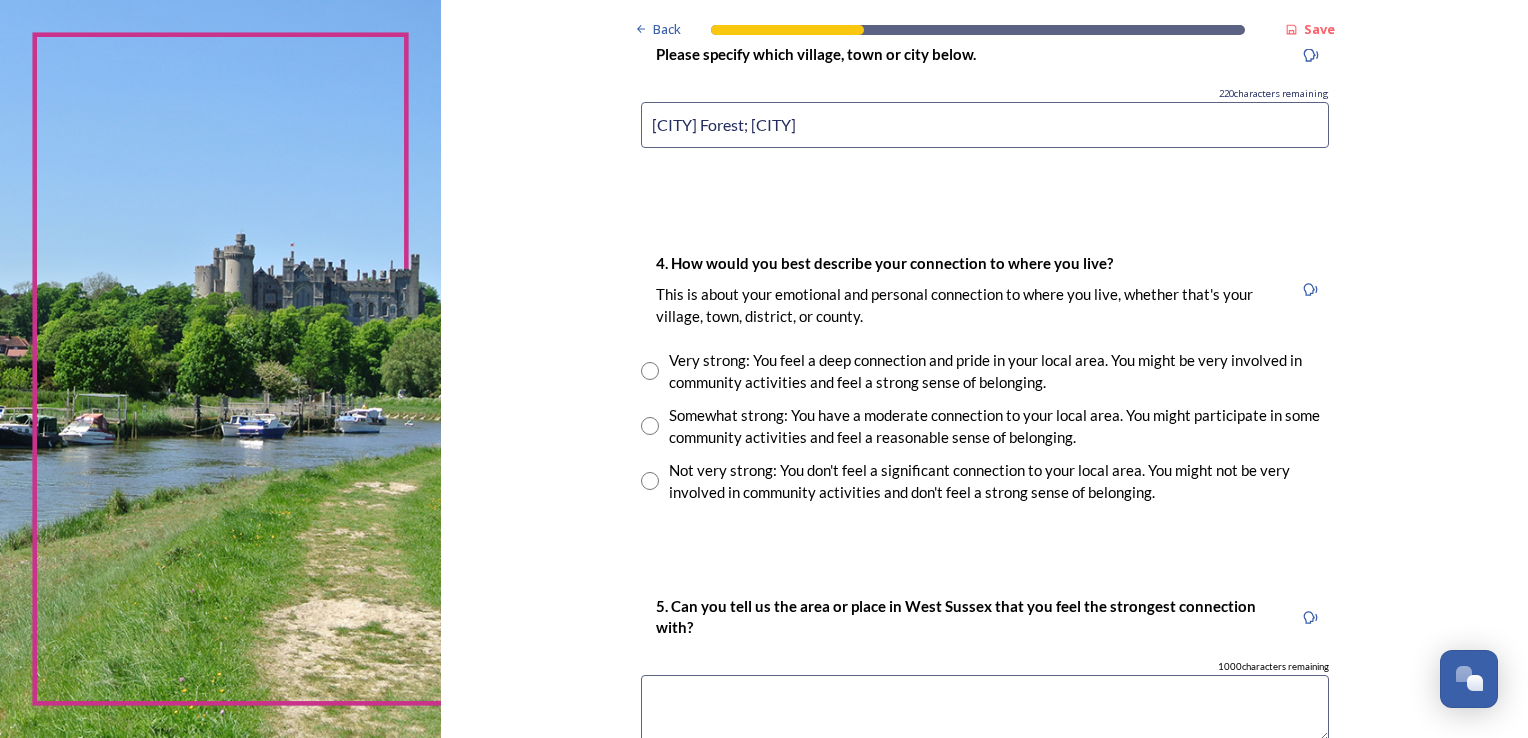 scroll, scrollTop: 1550, scrollLeft: 0, axis: vertical 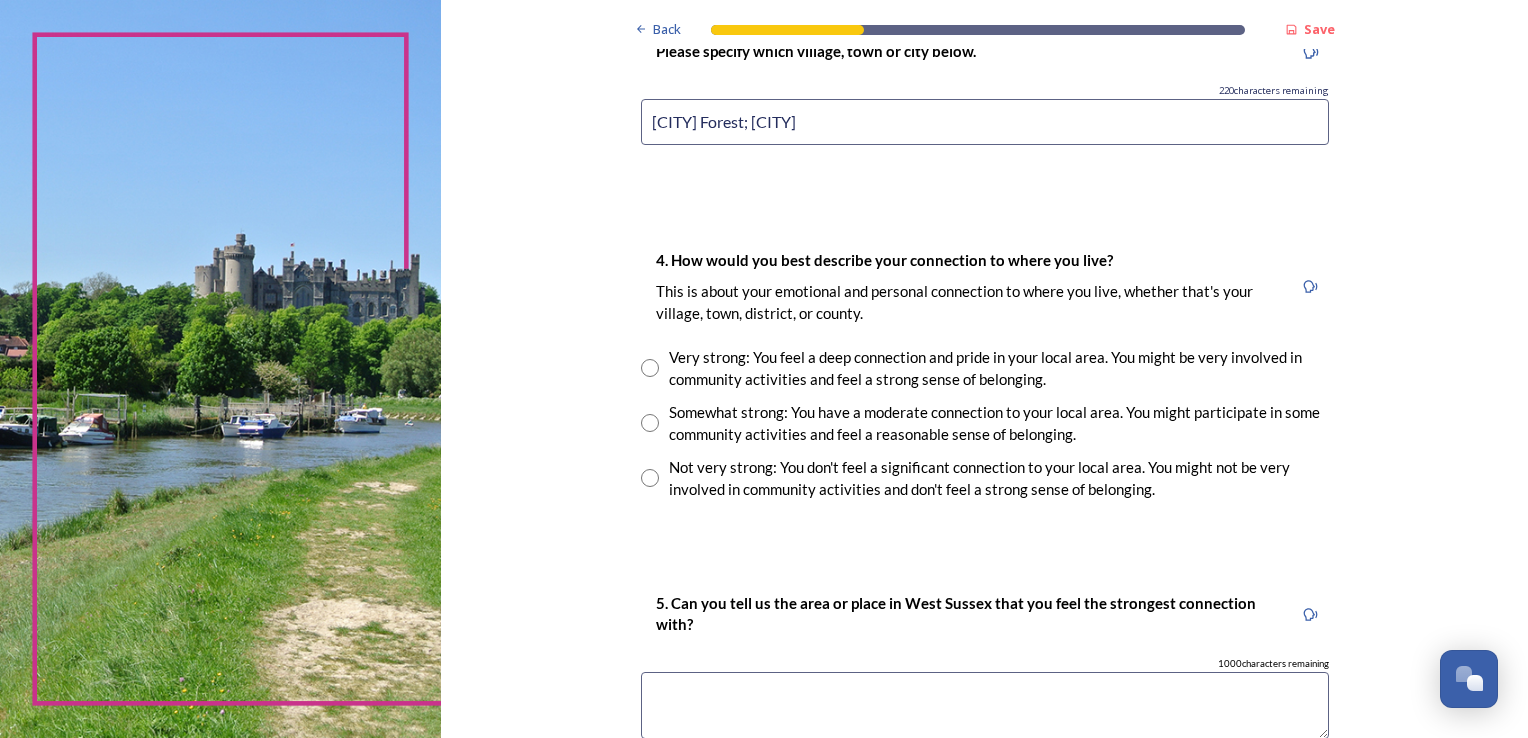 type on "[CITY] Forest; [CITY]" 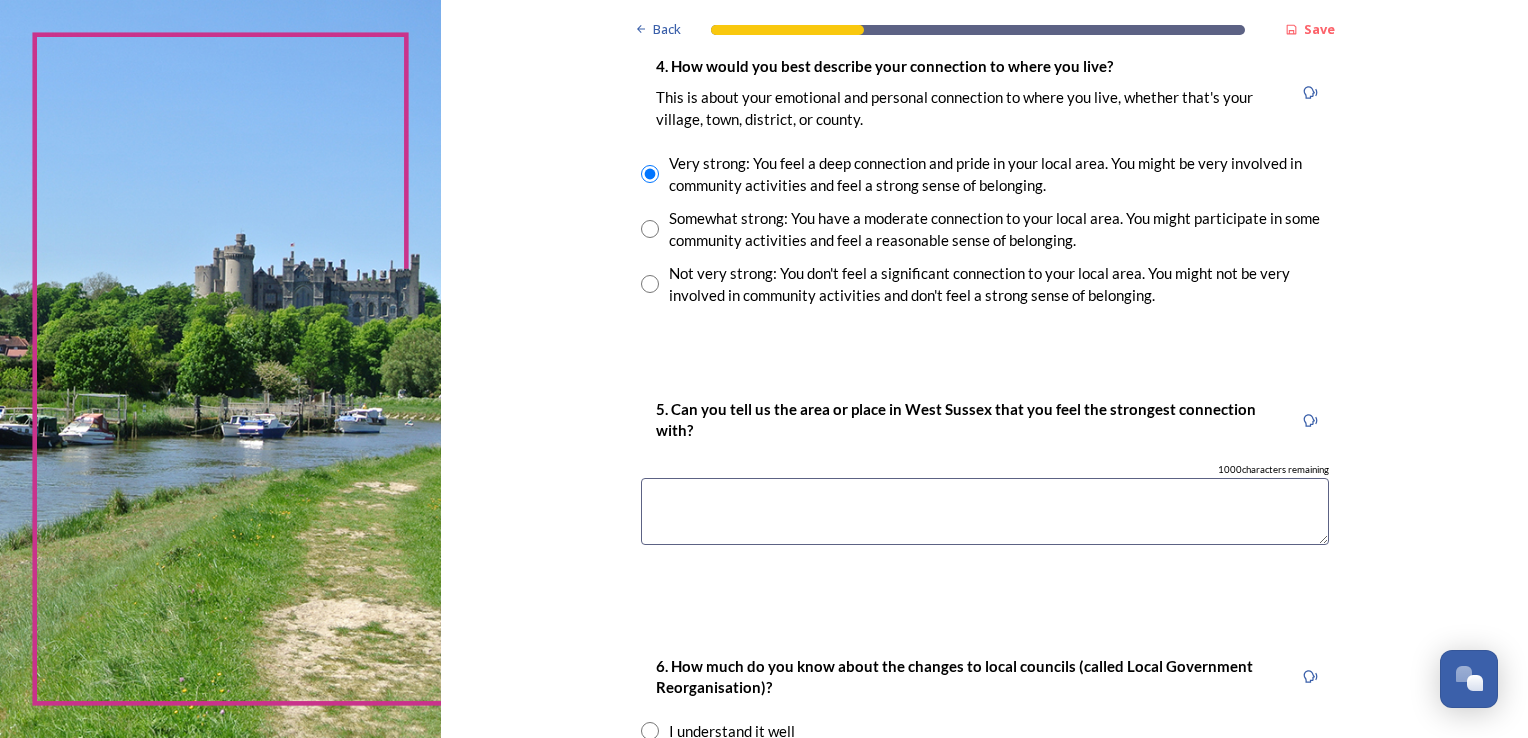 scroll, scrollTop: 1734, scrollLeft: 0, axis: vertical 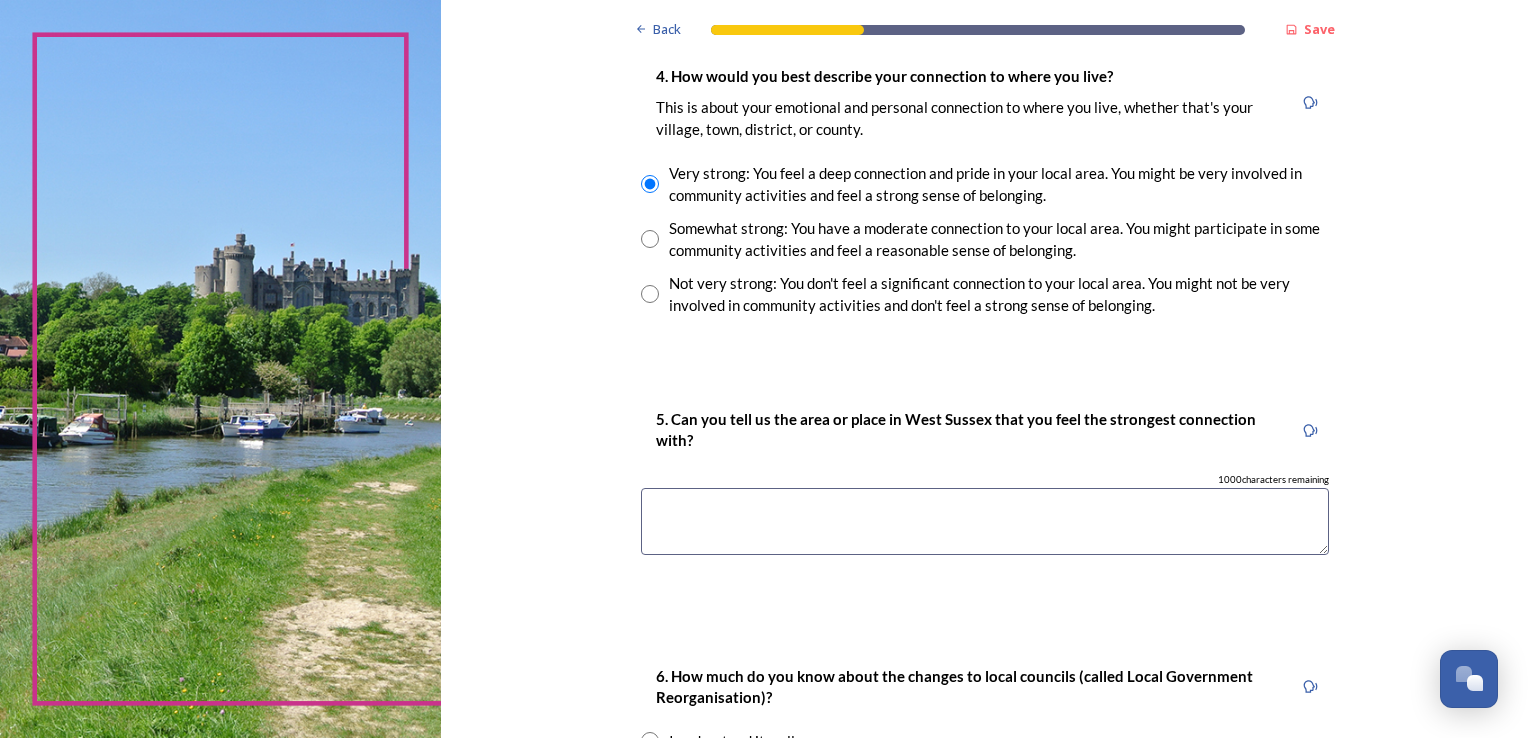click at bounding box center (985, 521) 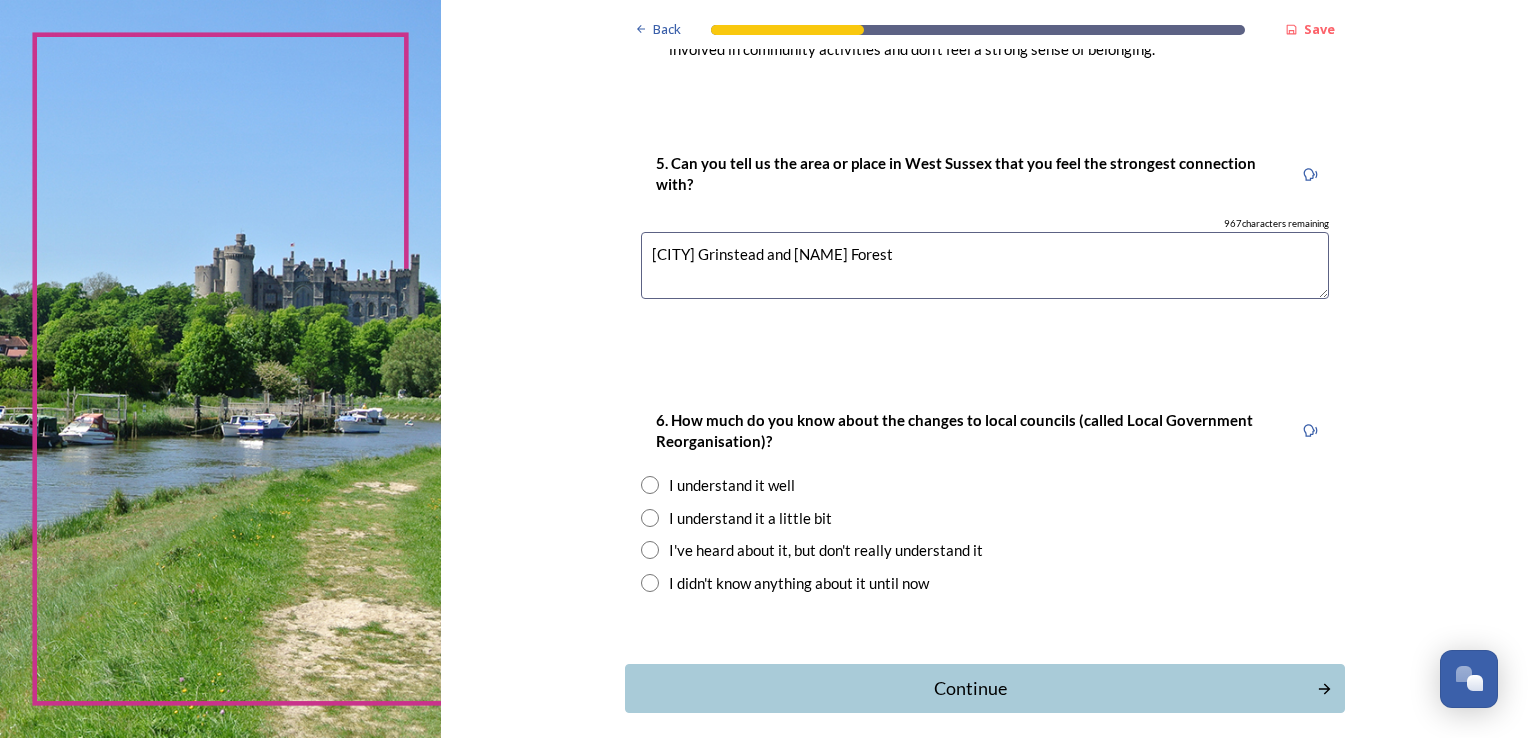 scroll, scrollTop: 1987, scrollLeft: 0, axis: vertical 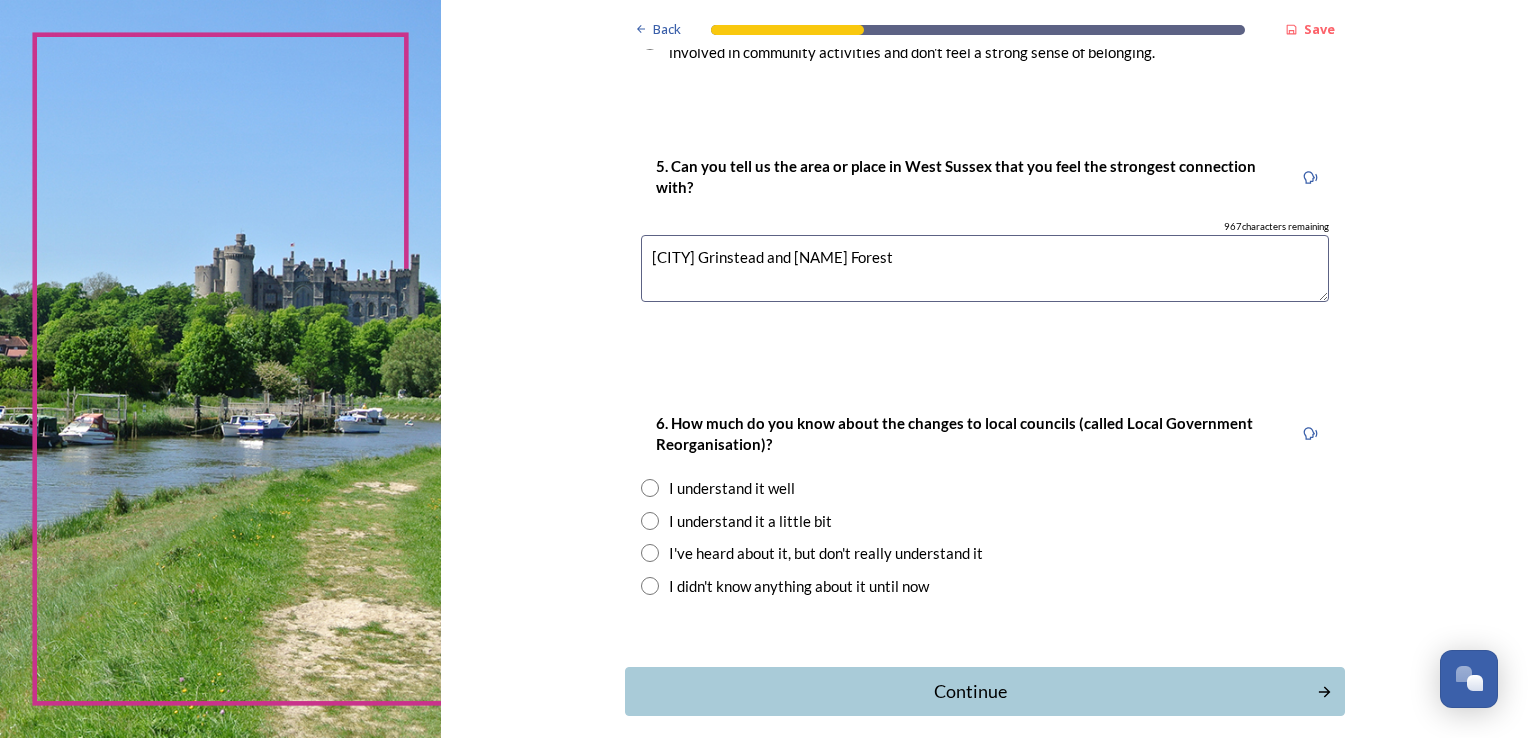 type on "[CITY] Grinstead and [NAME] Forest" 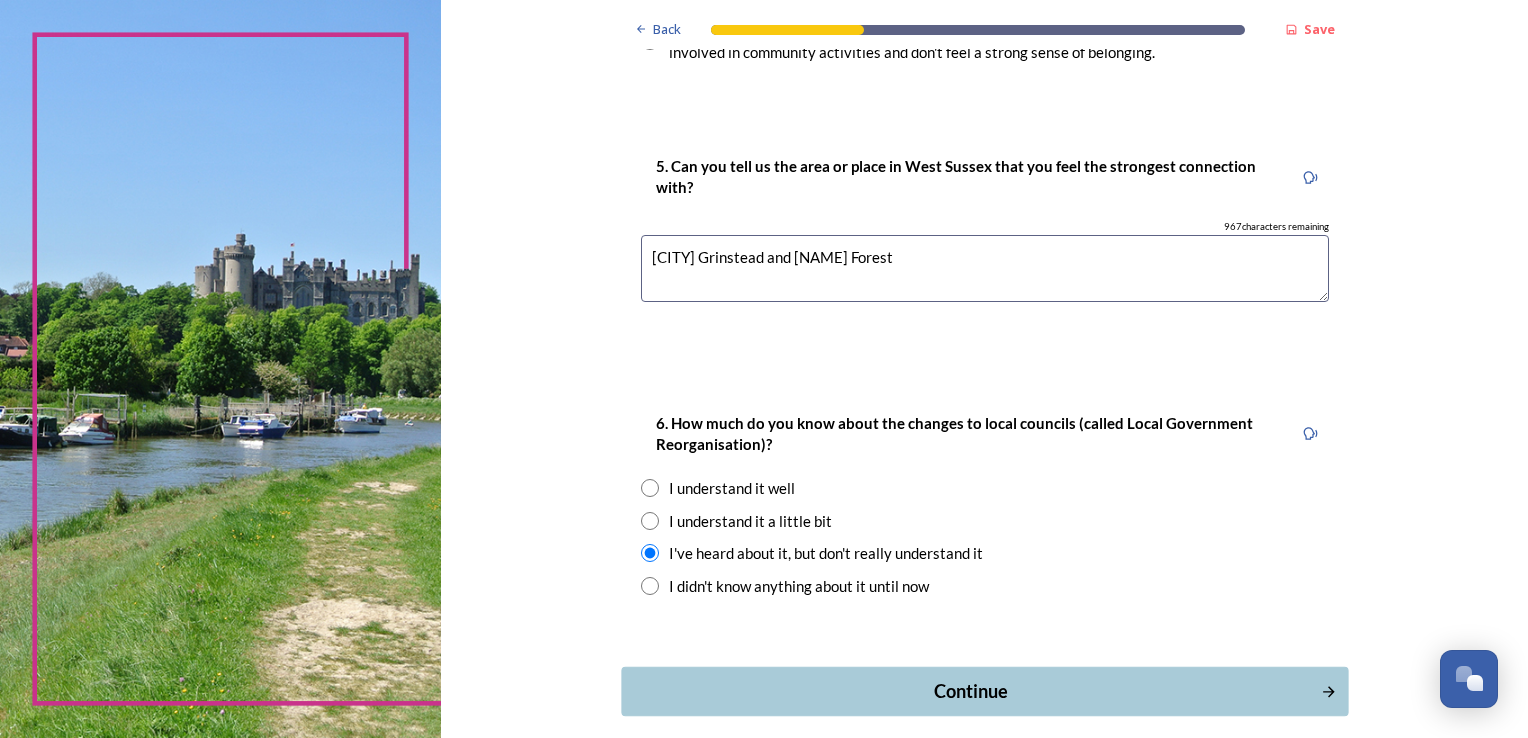 click on "Continue" at bounding box center [970, 691] 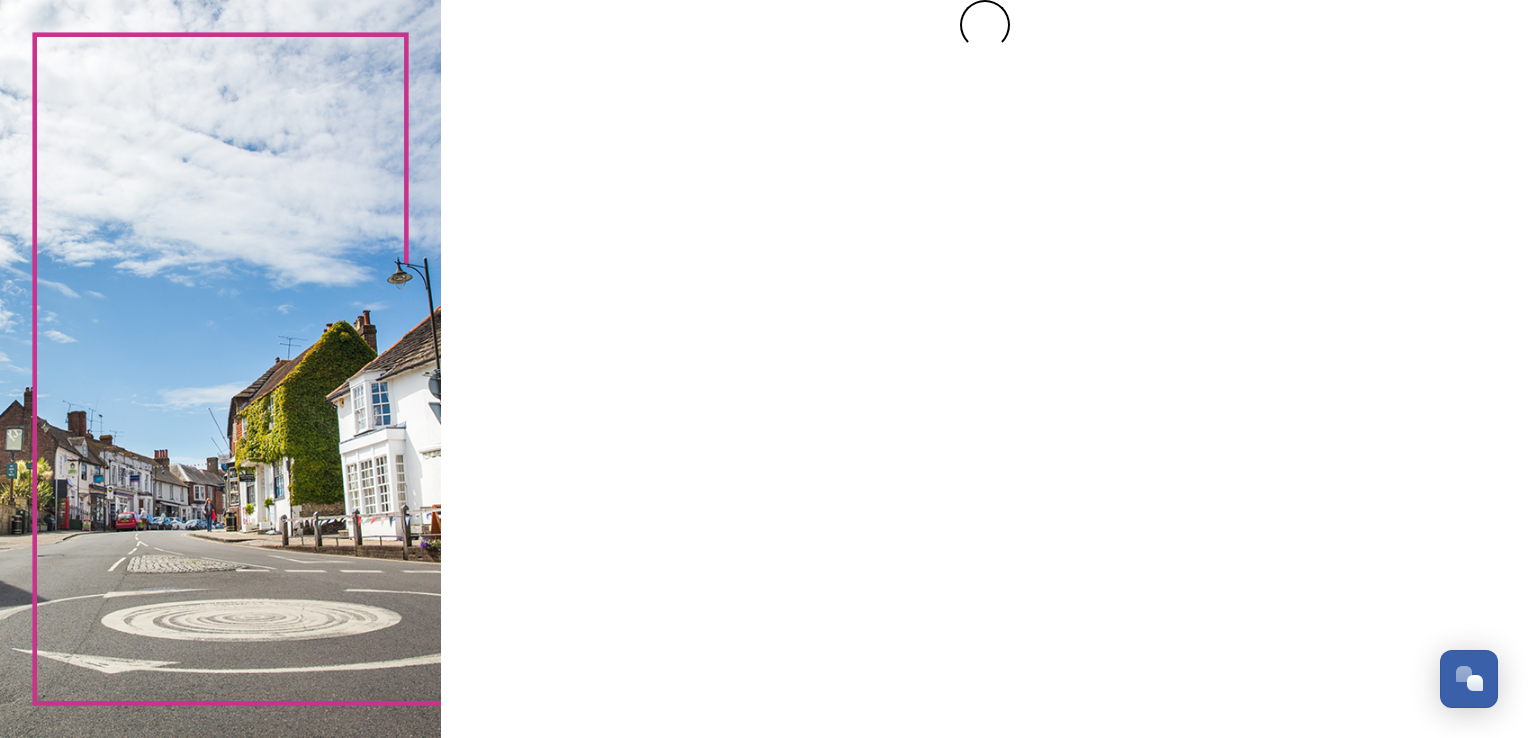 scroll, scrollTop: 0, scrollLeft: 0, axis: both 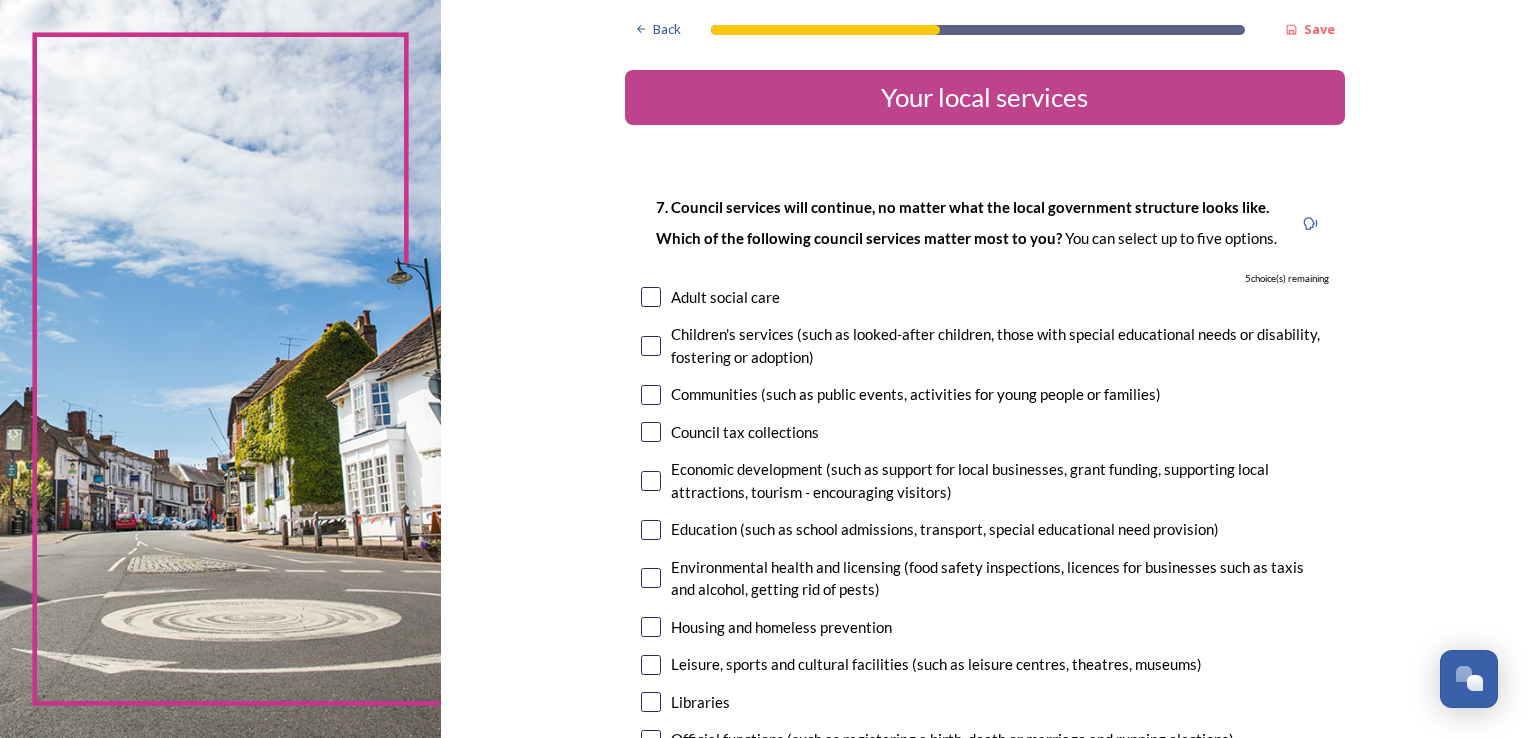 click at bounding box center (651, 297) 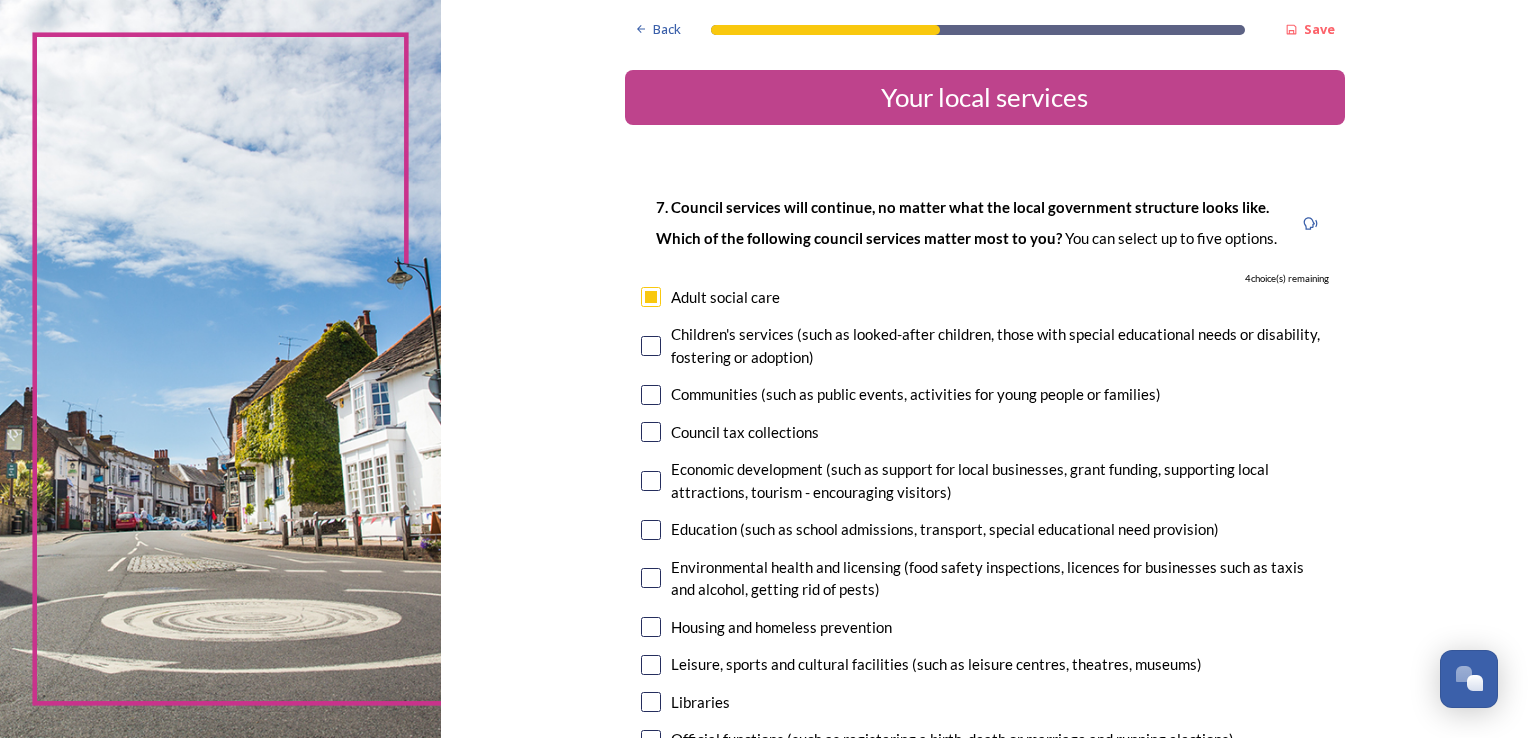 click at bounding box center (651, 395) 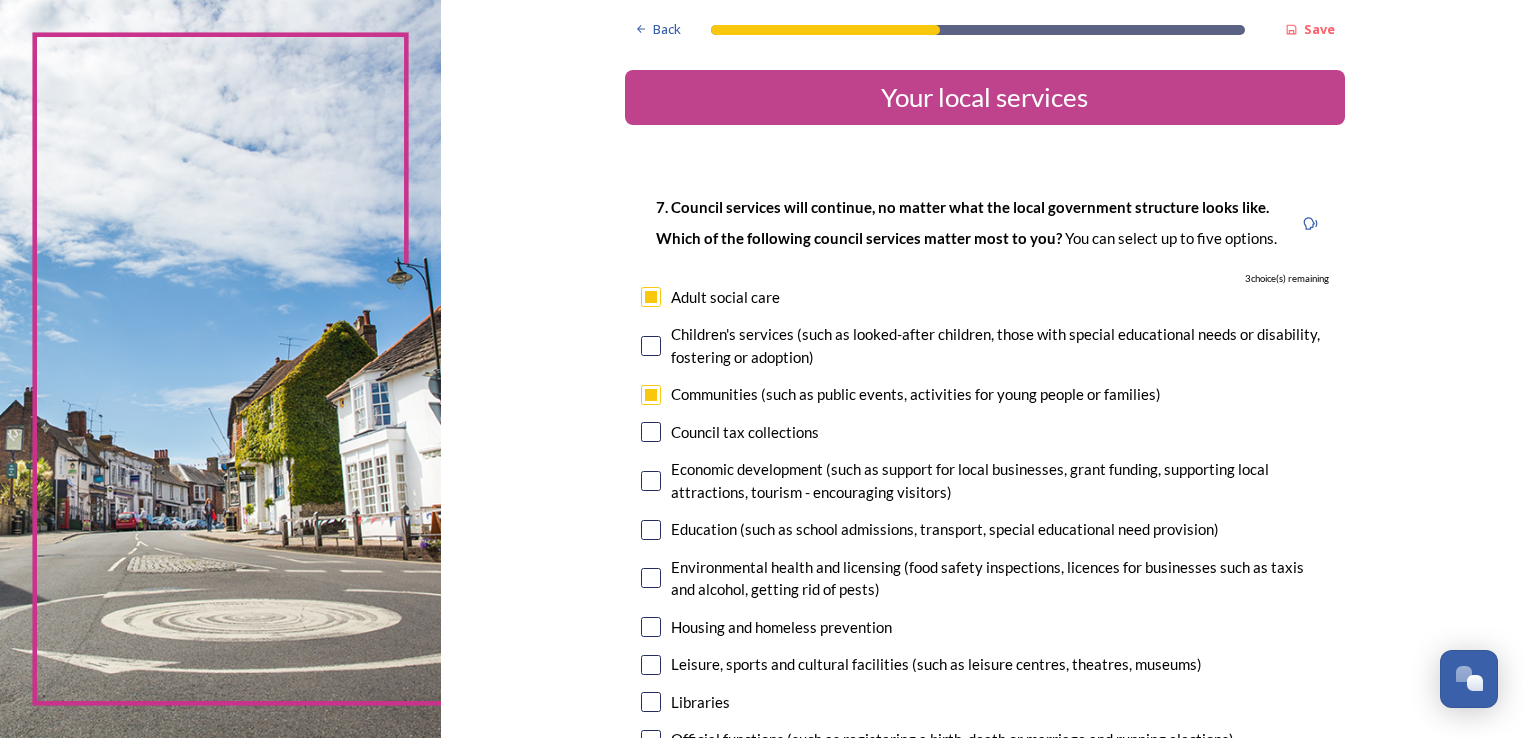 click at bounding box center (651, 578) 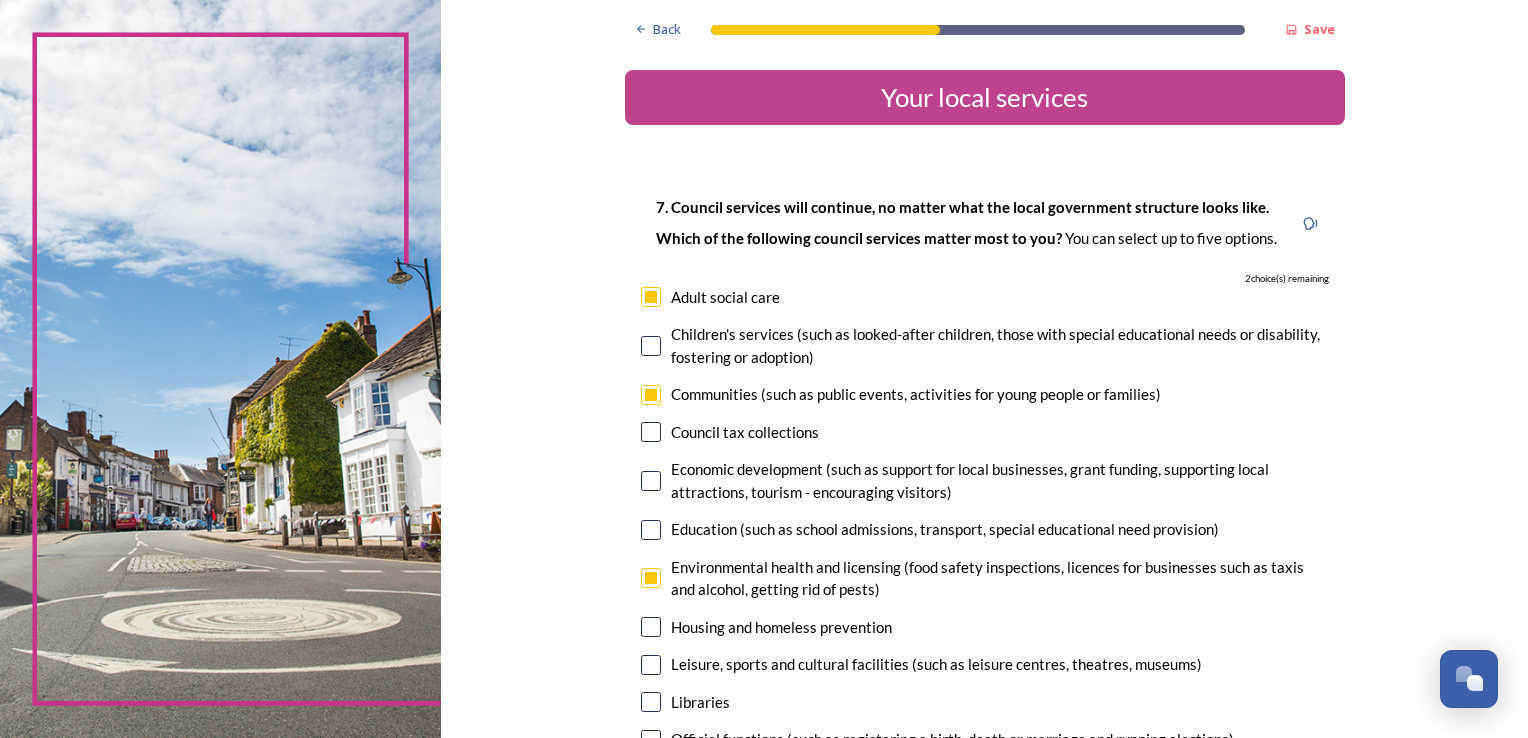 click at bounding box center (651, 702) 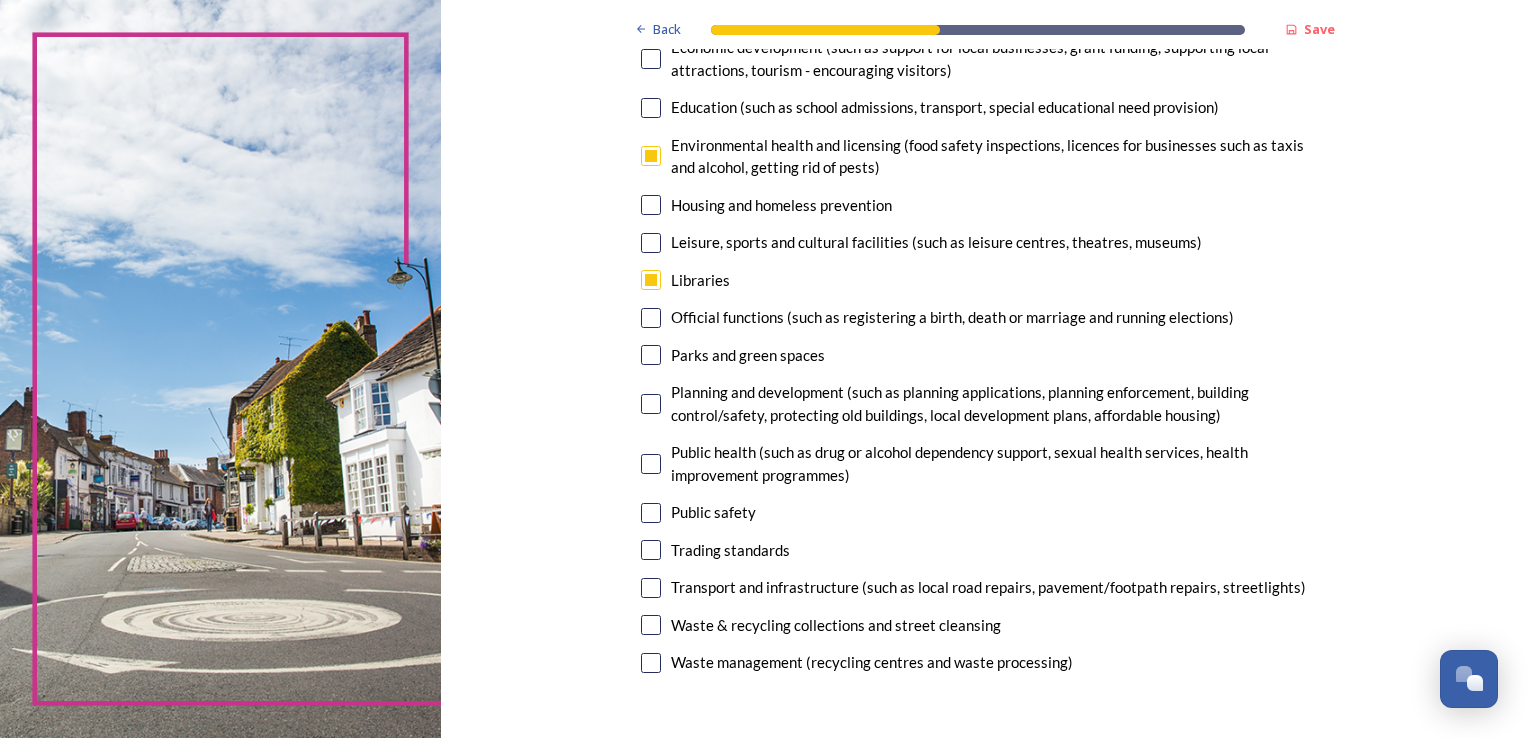 scroll, scrollTop: 440, scrollLeft: 0, axis: vertical 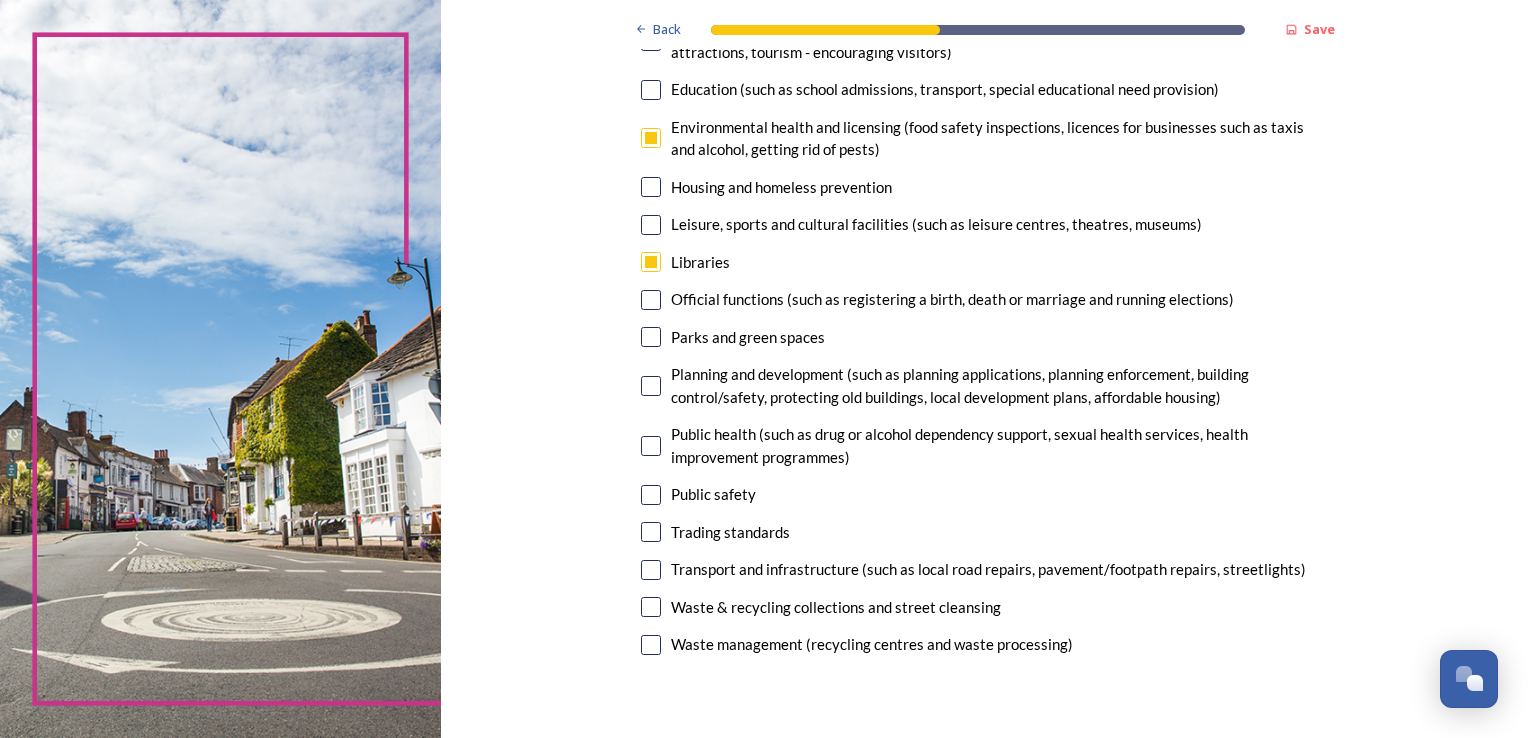 click at bounding box center [651, 495] 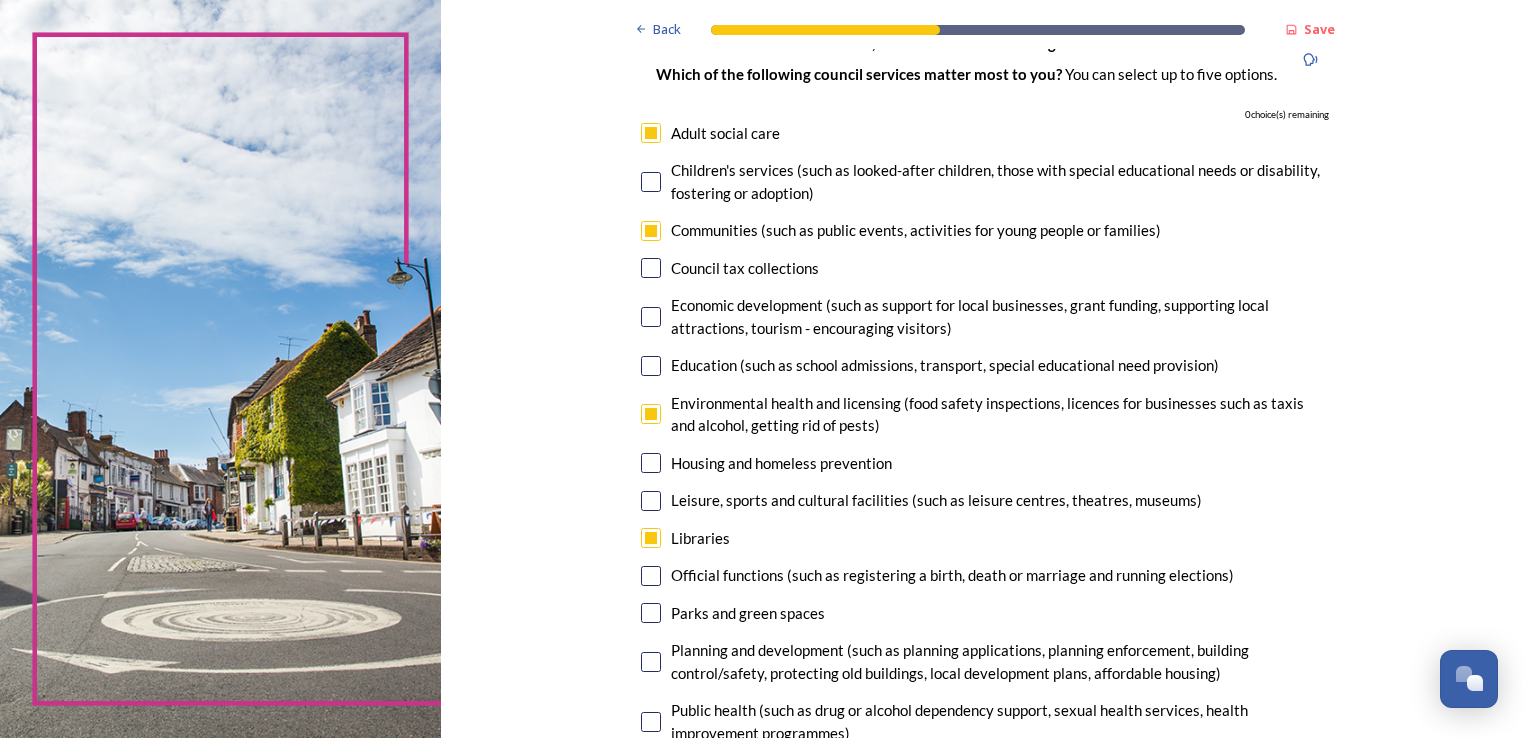 scroll, scrollTop: 175, scrollLeft: 0, axis: vertical 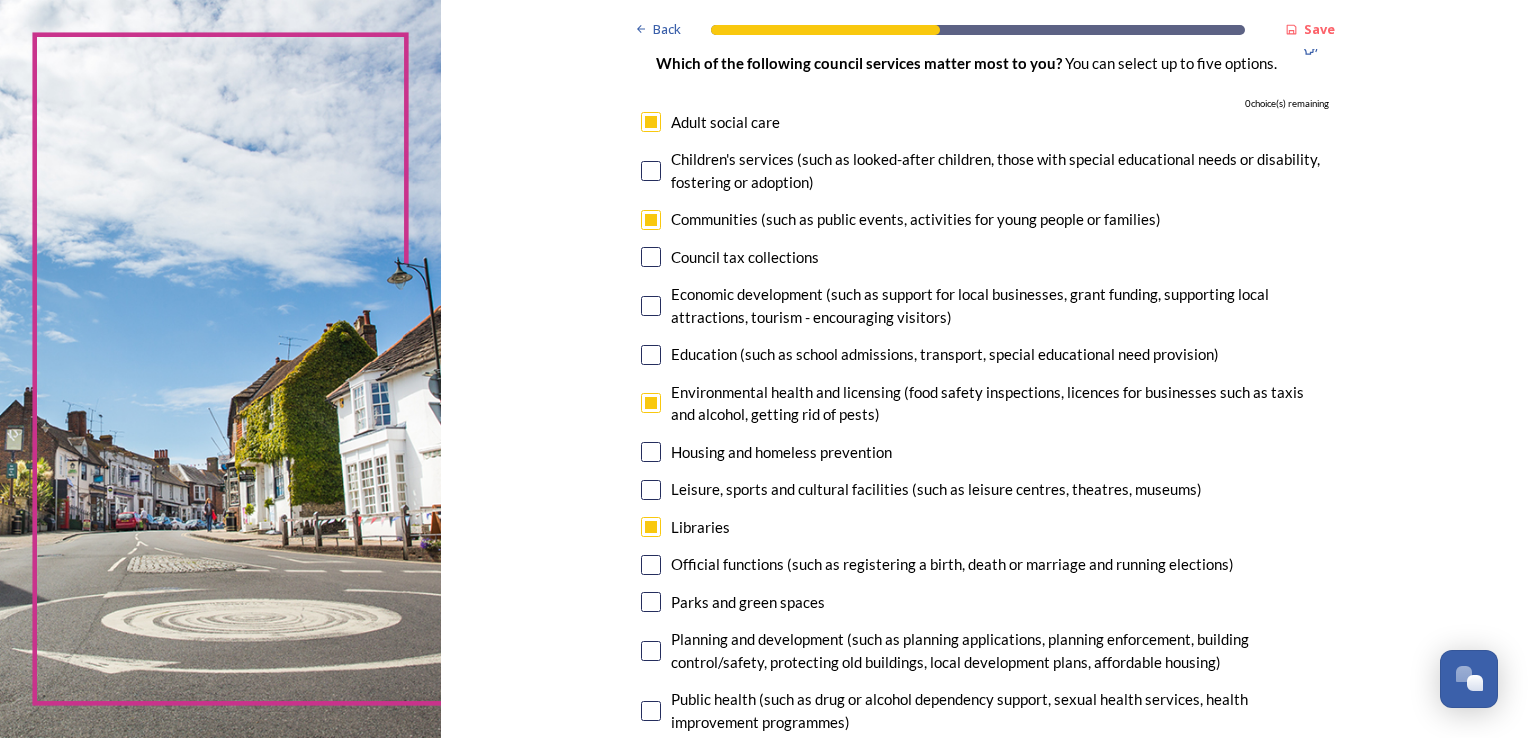 click on "Back Save Your local services 7. Council services will continue, no matter what the local government structure looks like.  ﻿﻿Which of the following council services matter most to you?  You can select up to five options. 0  choice(s) remaining Adult social care   Children's services (such as looked-after children, those with special educational needs or disability, fostering or adoption) Communities (such as public events, activities for young people or families) Council tax collections Economic development (such as support for local businesses, grant funding, supporting local attractions, tourism - encouraging visitors)  Education (such as school admissions, transport, special educational need provision)  Environmental health and licensing (food safety inspections, licences for businesses such as taxis and alcohol, getting rid of pests) Housing and homeless prevention Leisure, sports and cultural facilities (such as leisure centres, theatres, museums) Libraries Parks and green spaces Public safety" at bounding box center [984, 1091] 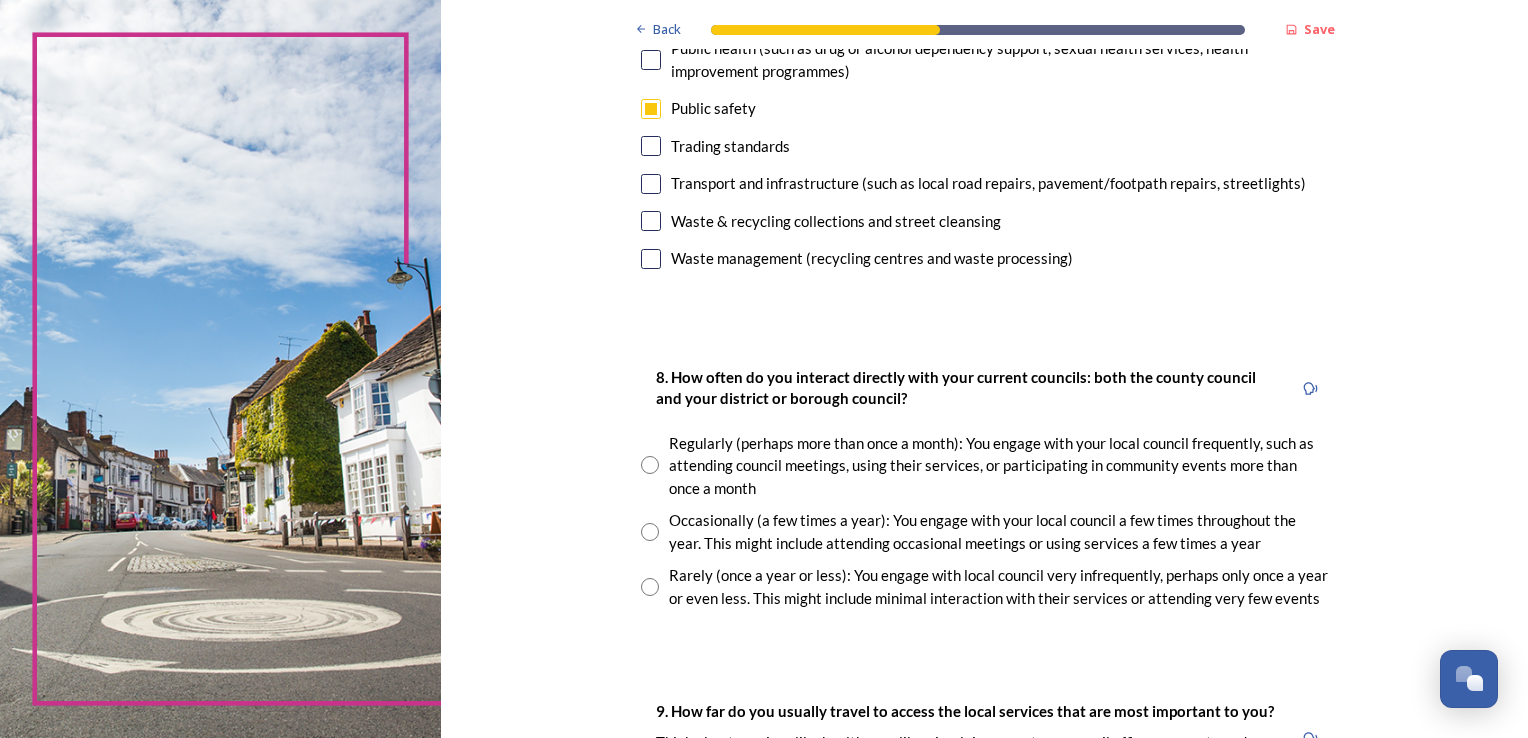 scroll, scrollTop: 847, scrollLeft: 0, axis: vertical 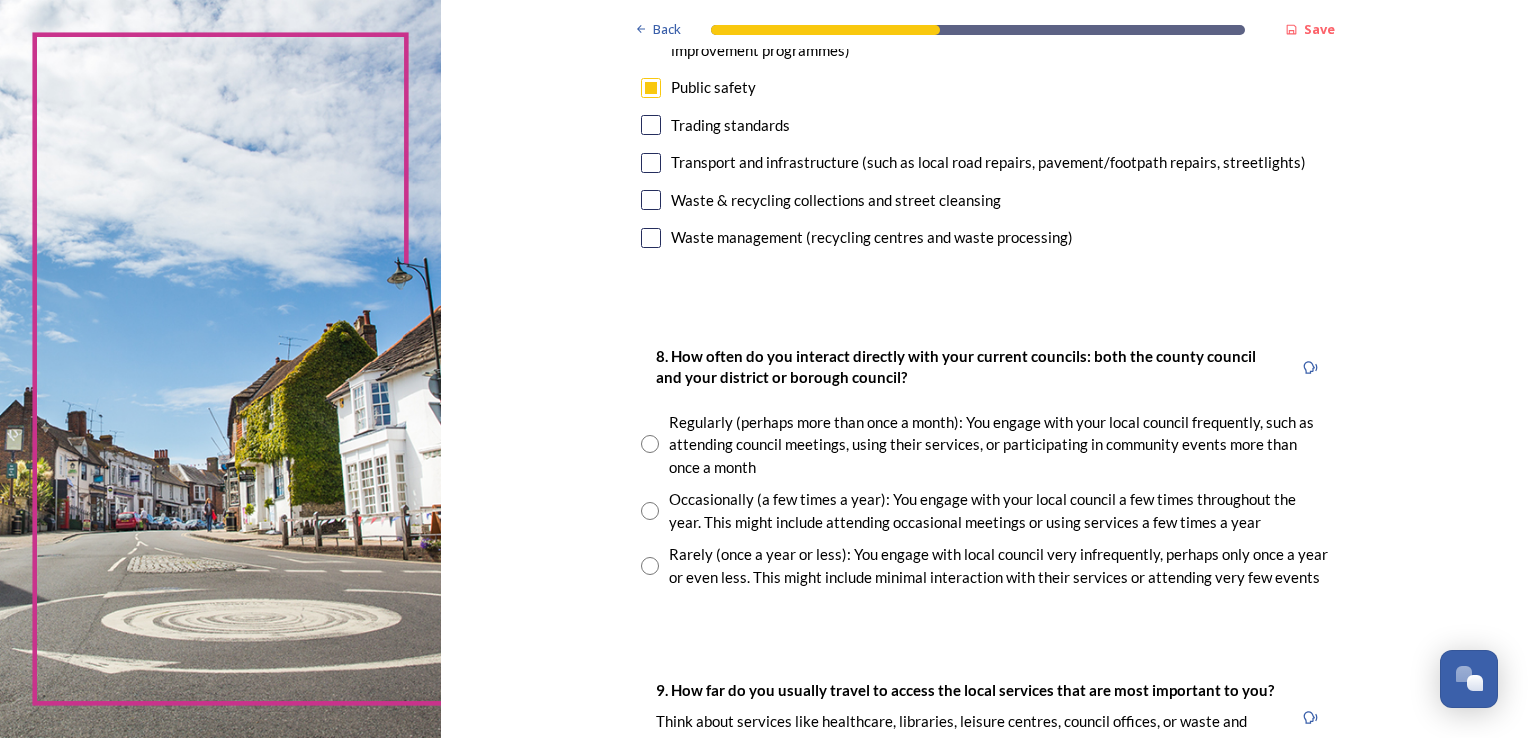 click at bounding box center (650, 444) 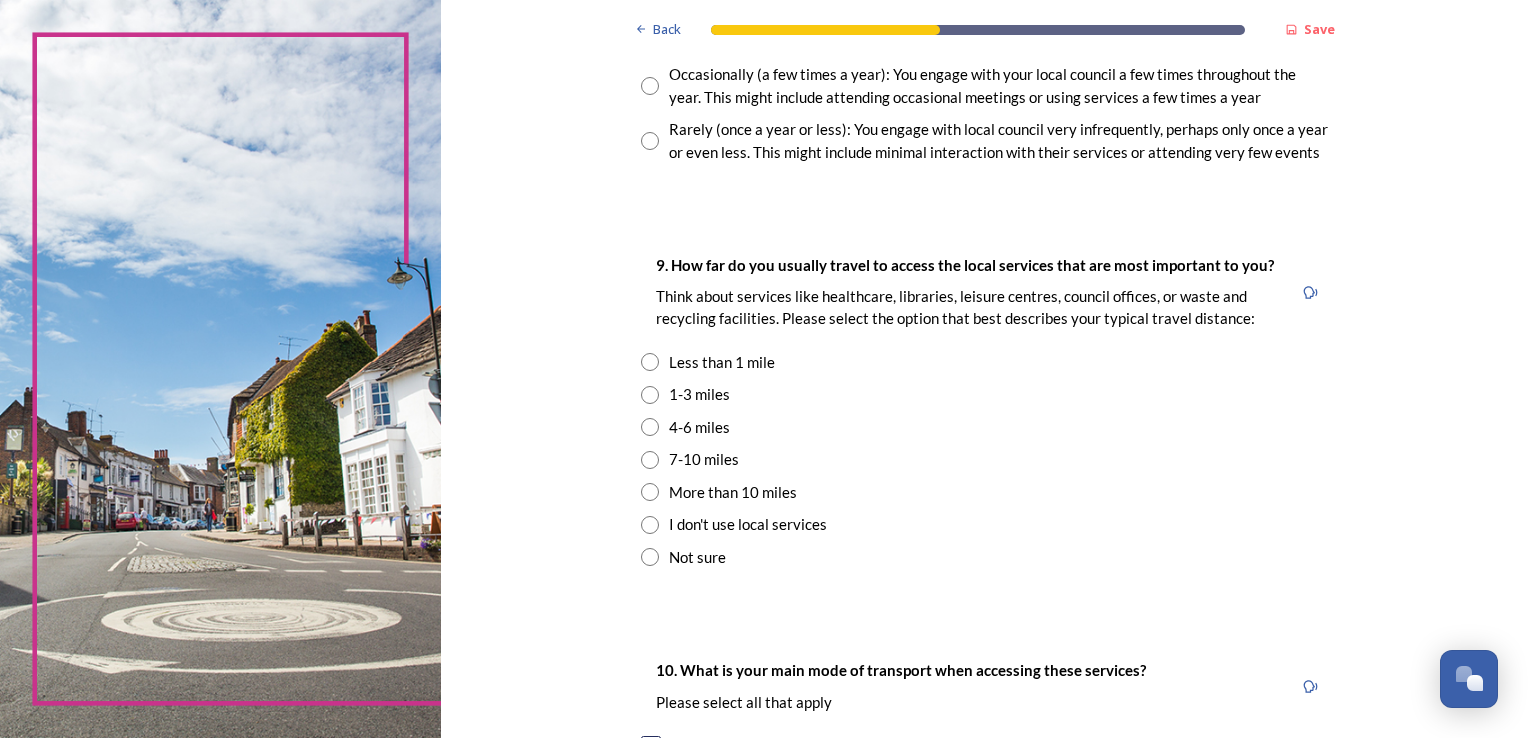 scroll, scrollTop: 1269, scrollLeft: 0, axis: vertical 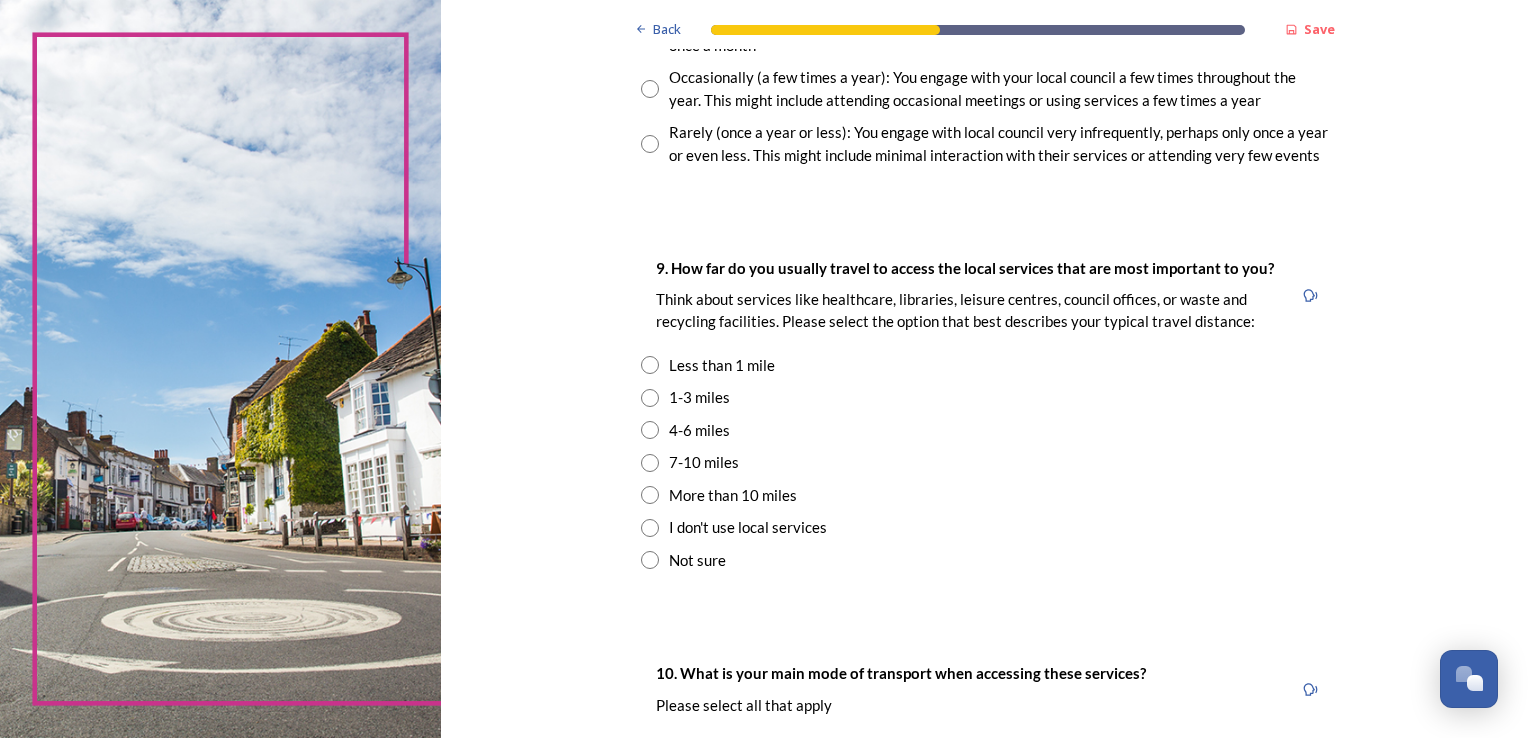 click at bounding box center (650, 398) 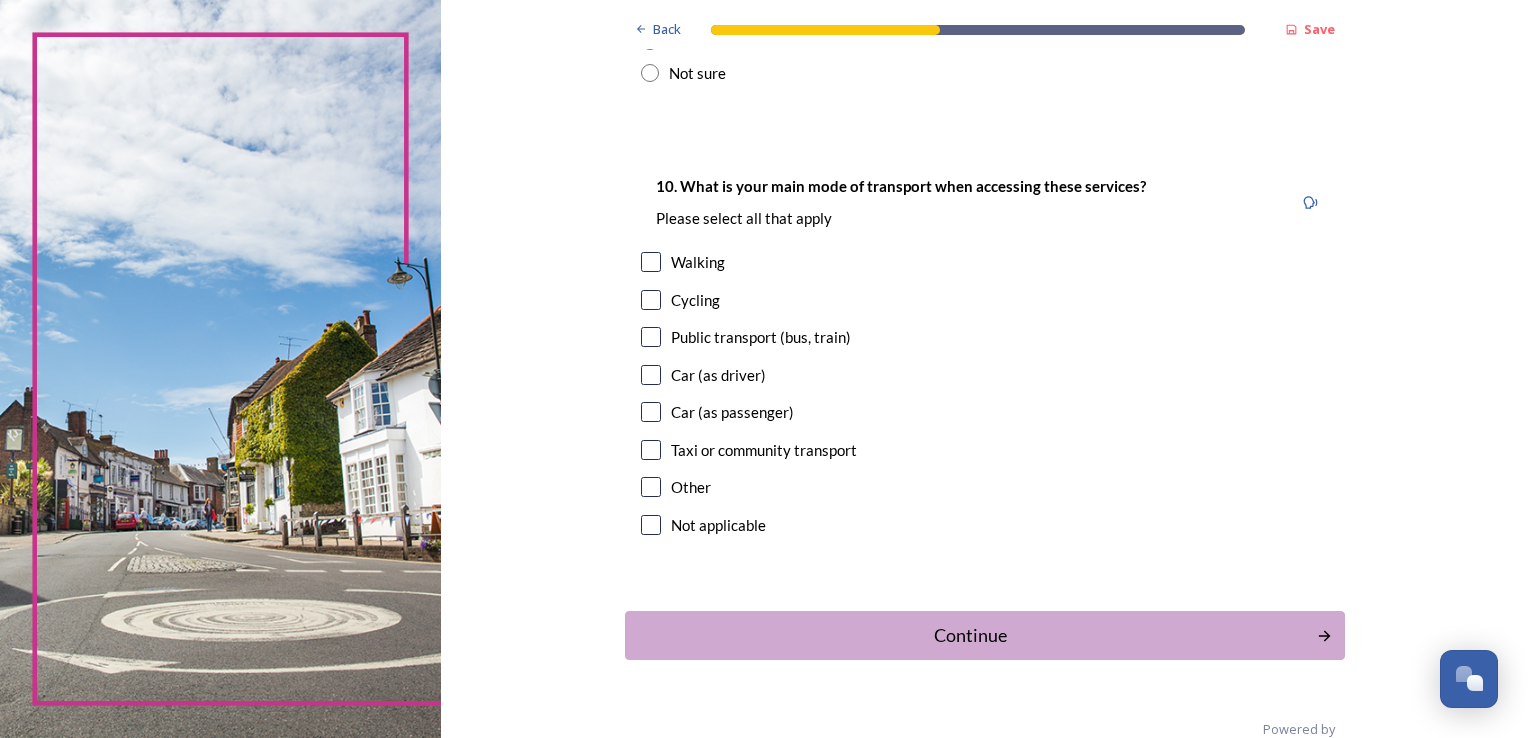 scroll, scrollTop: 1772, scrollLeft: 0, axis: vertical 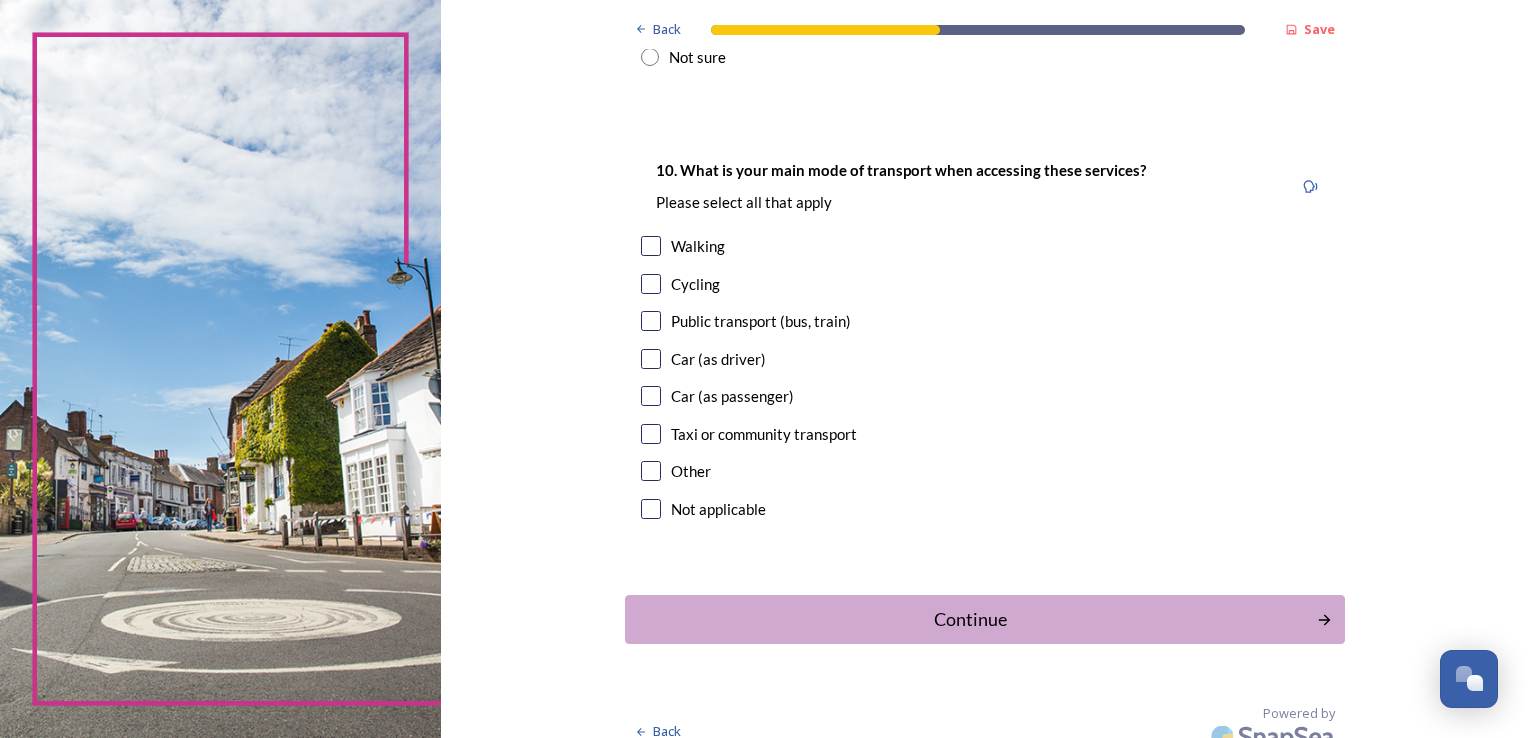 click at bounding box center (651, 246) 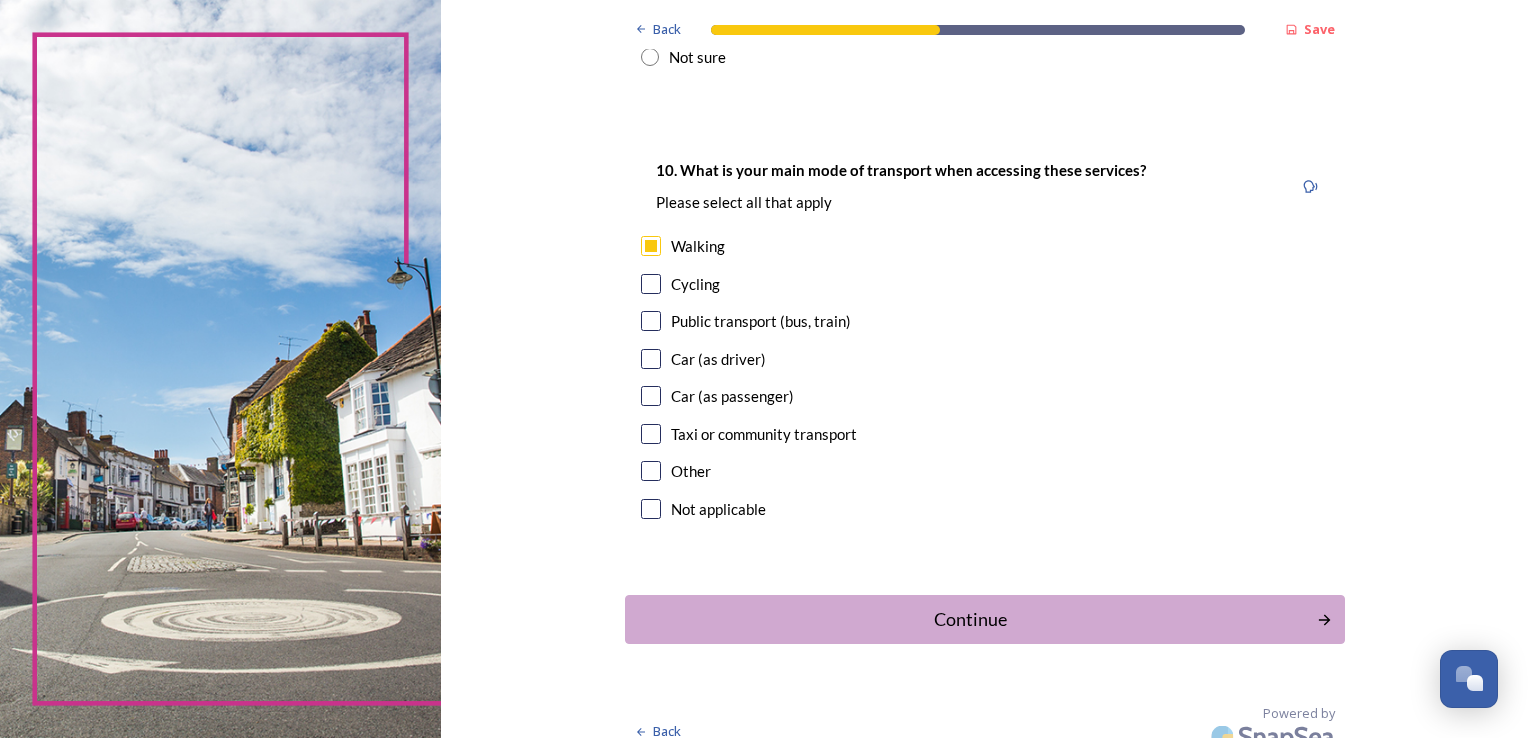 click on "10. What is your main mode of transport when accessing these services?  Please select all that apply Walking Cycling Public transport (bus, train) Car (as driver) Car (as passenger) Taxi or community transport Other Not applicable" at bounding box center [985, 341] 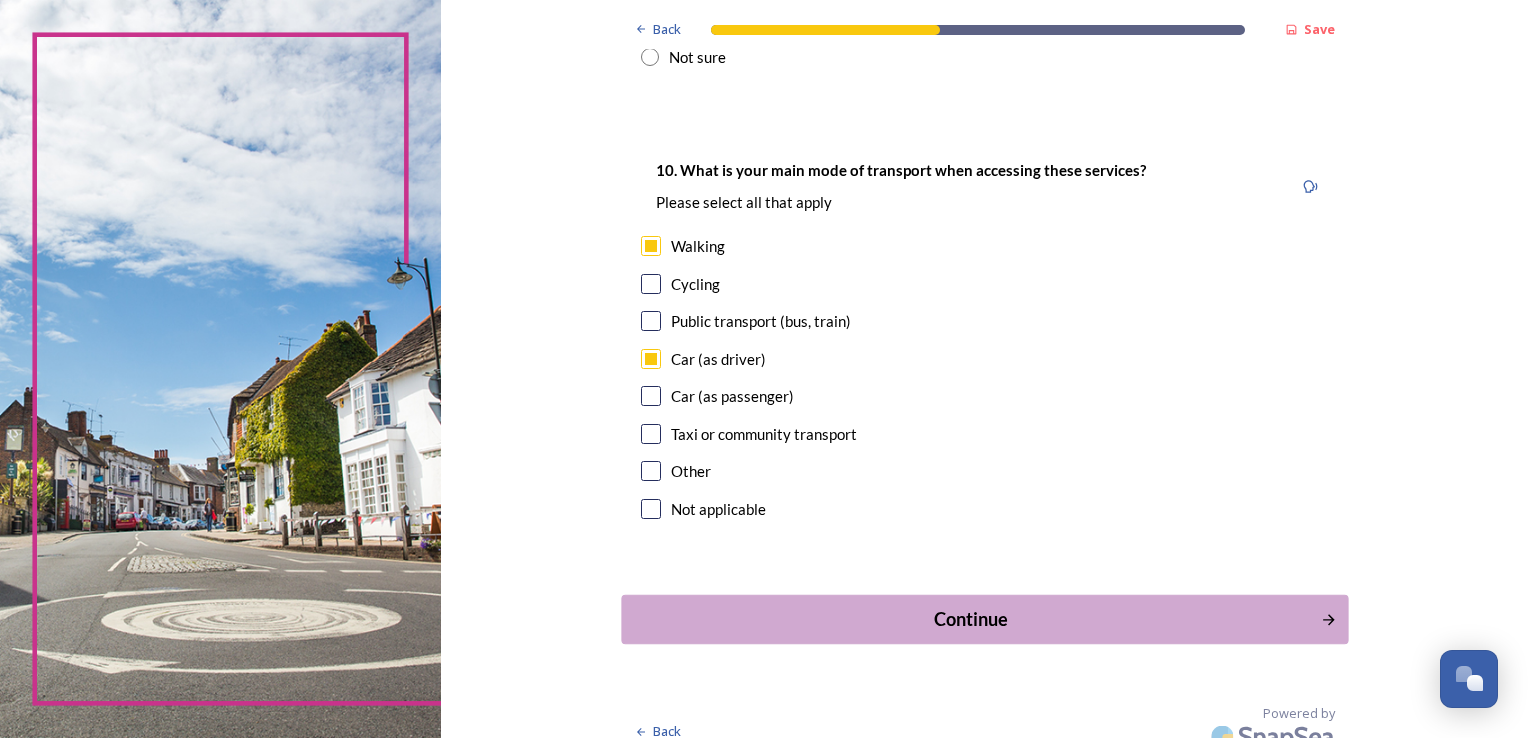click on "Continue" at bounding box center (970, 619) 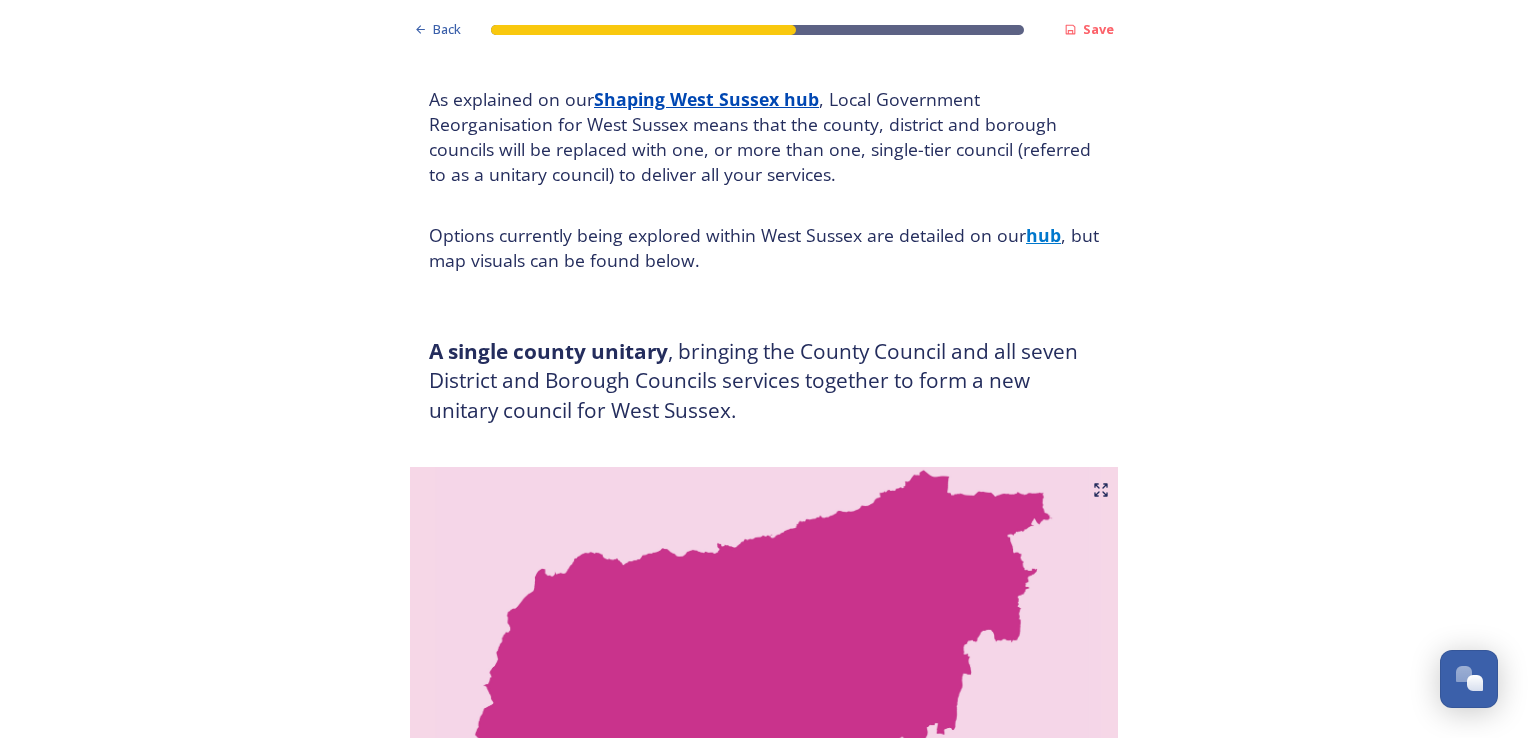 scroll, scrollTop: 124, scrollLeft: 0, axis: vertical 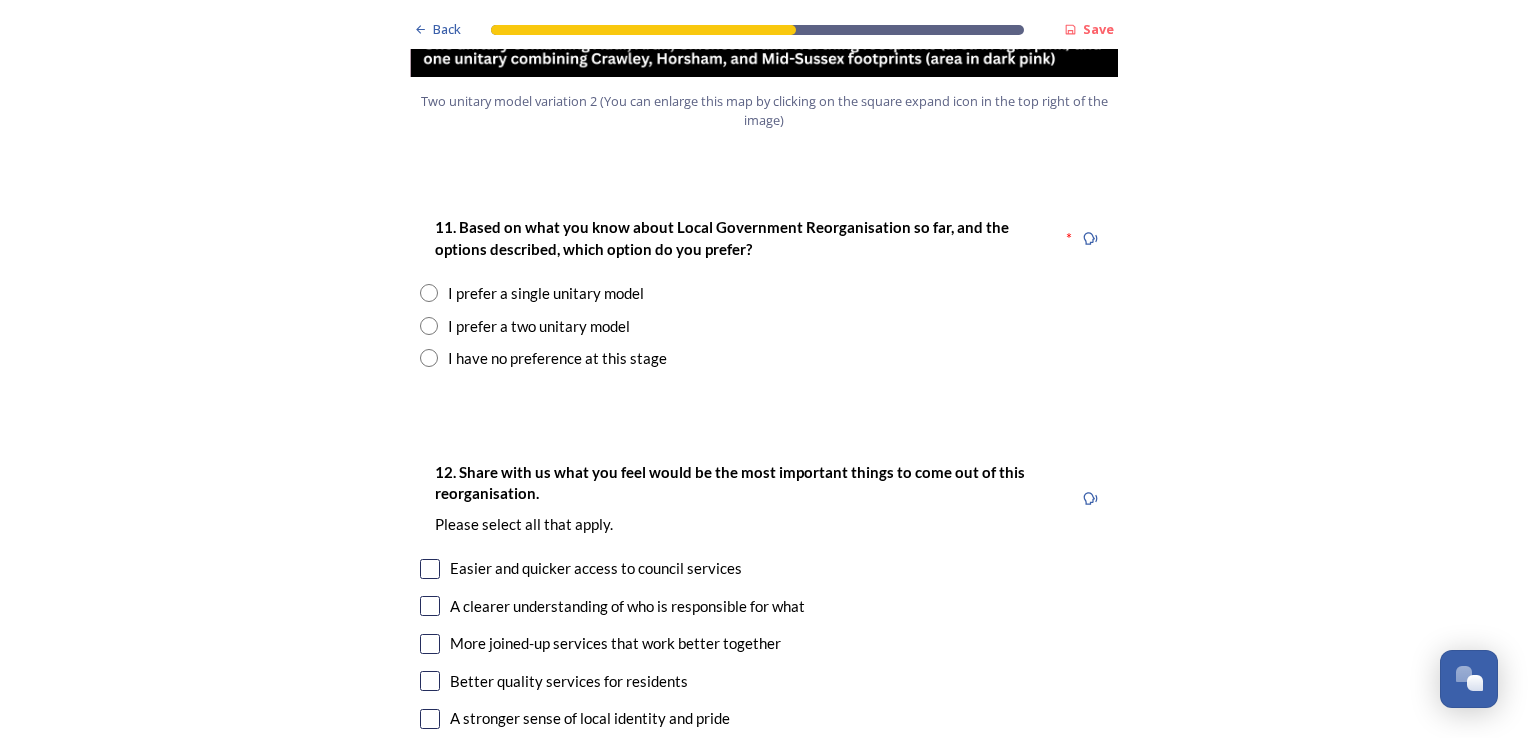 click at bounding box center [429, 293] 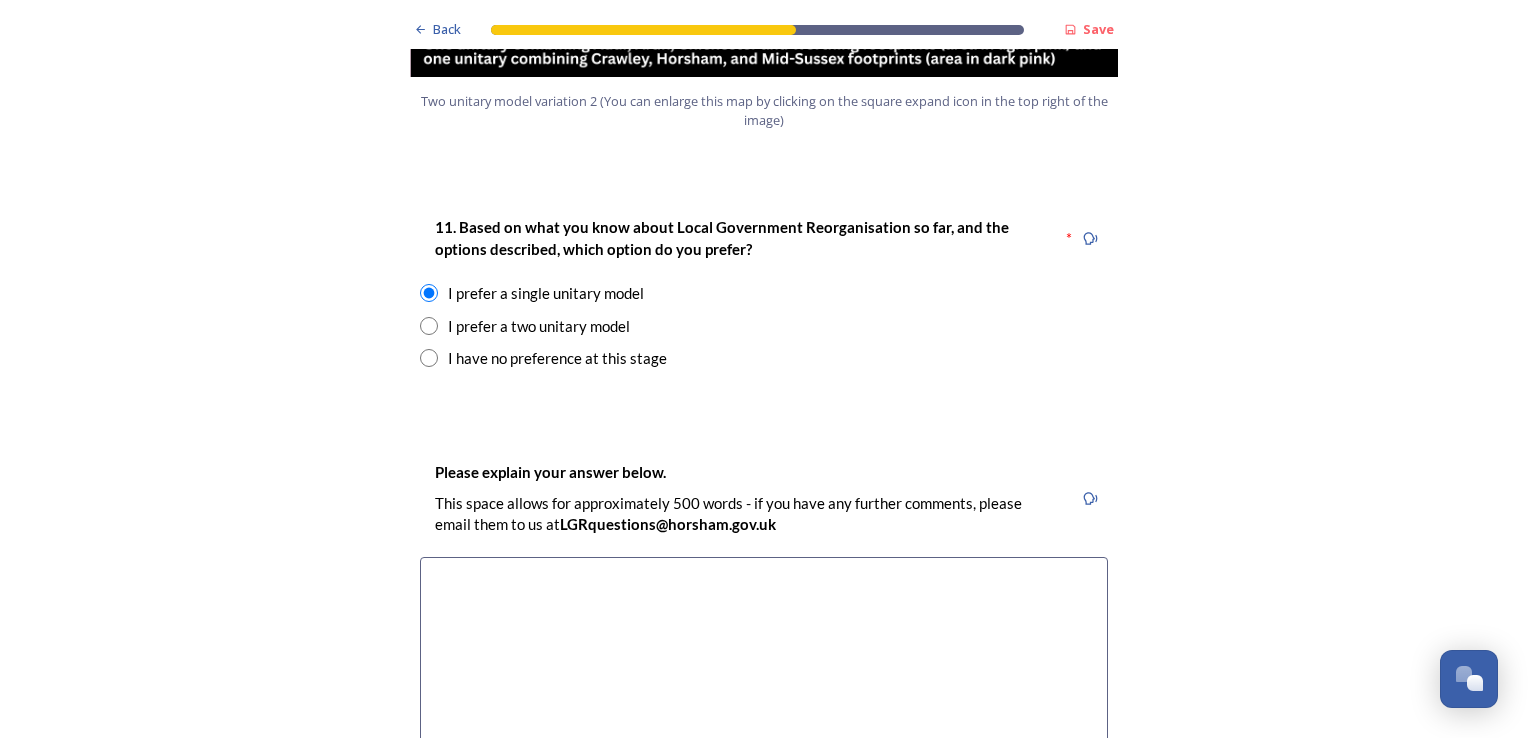 click at bounding box center (764, 669) 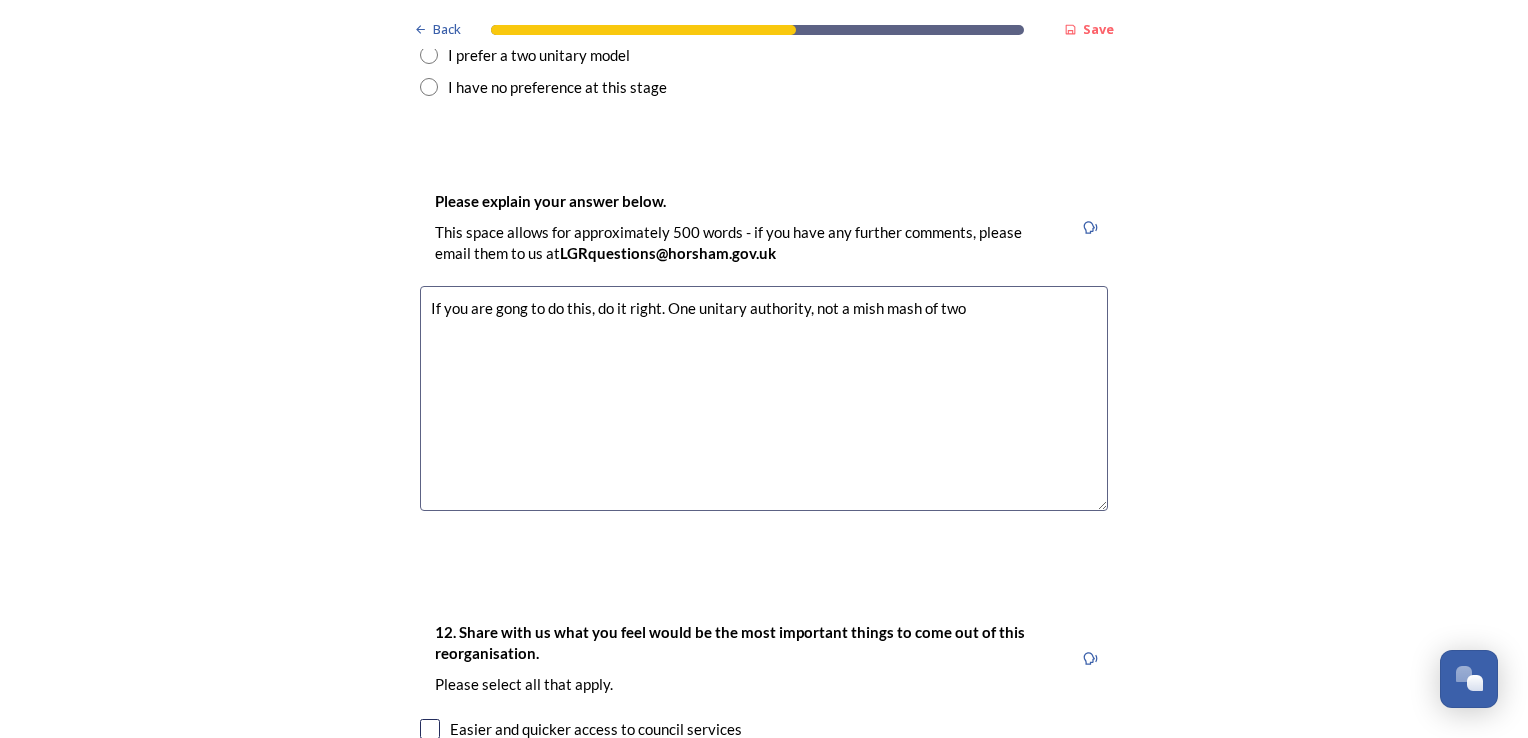 scroll, scrollTop: 2802, scrollLeft: 0, axis: vertical 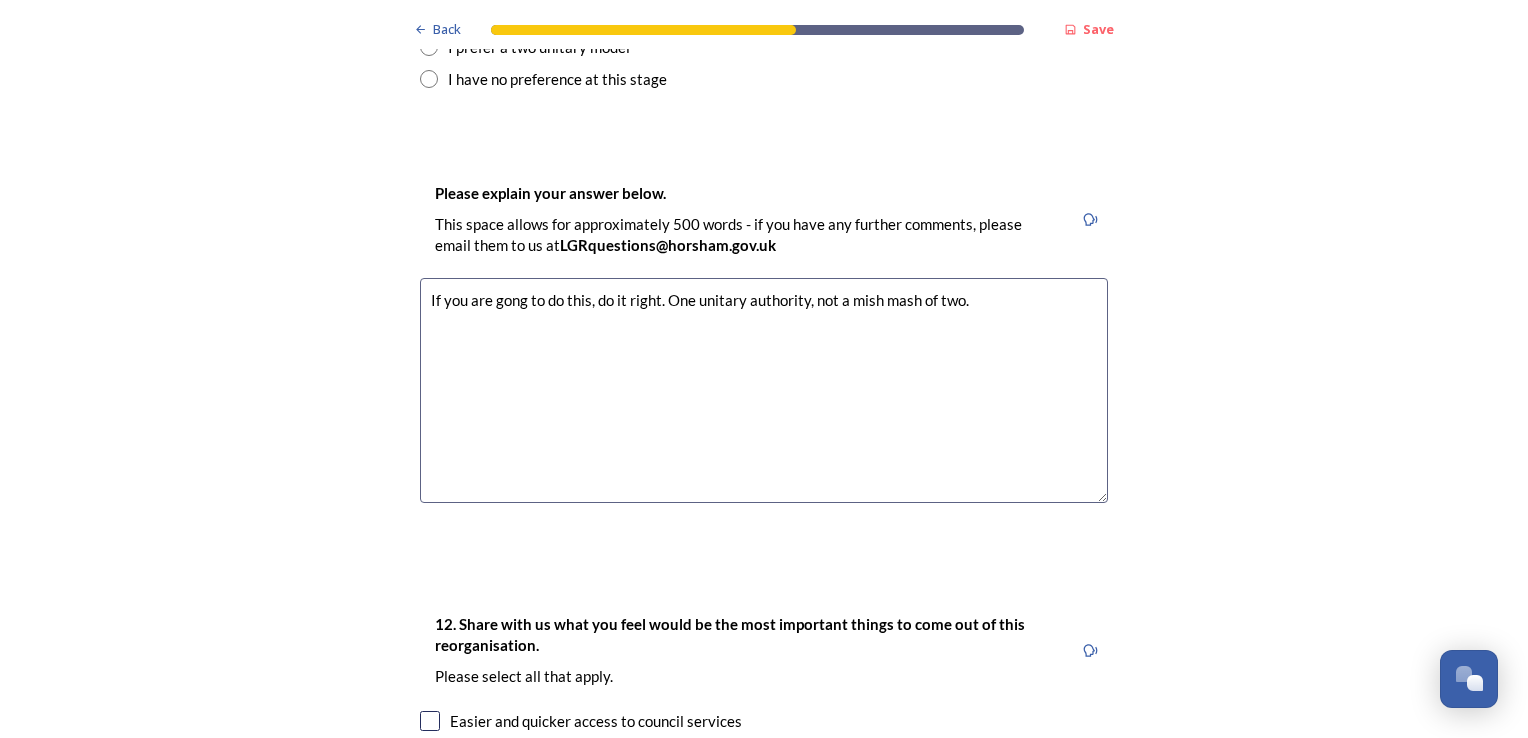 click on "If you are gong to do this, do it right. One unitary authority, not a mish mash of two." at bounding box center [764, 390] 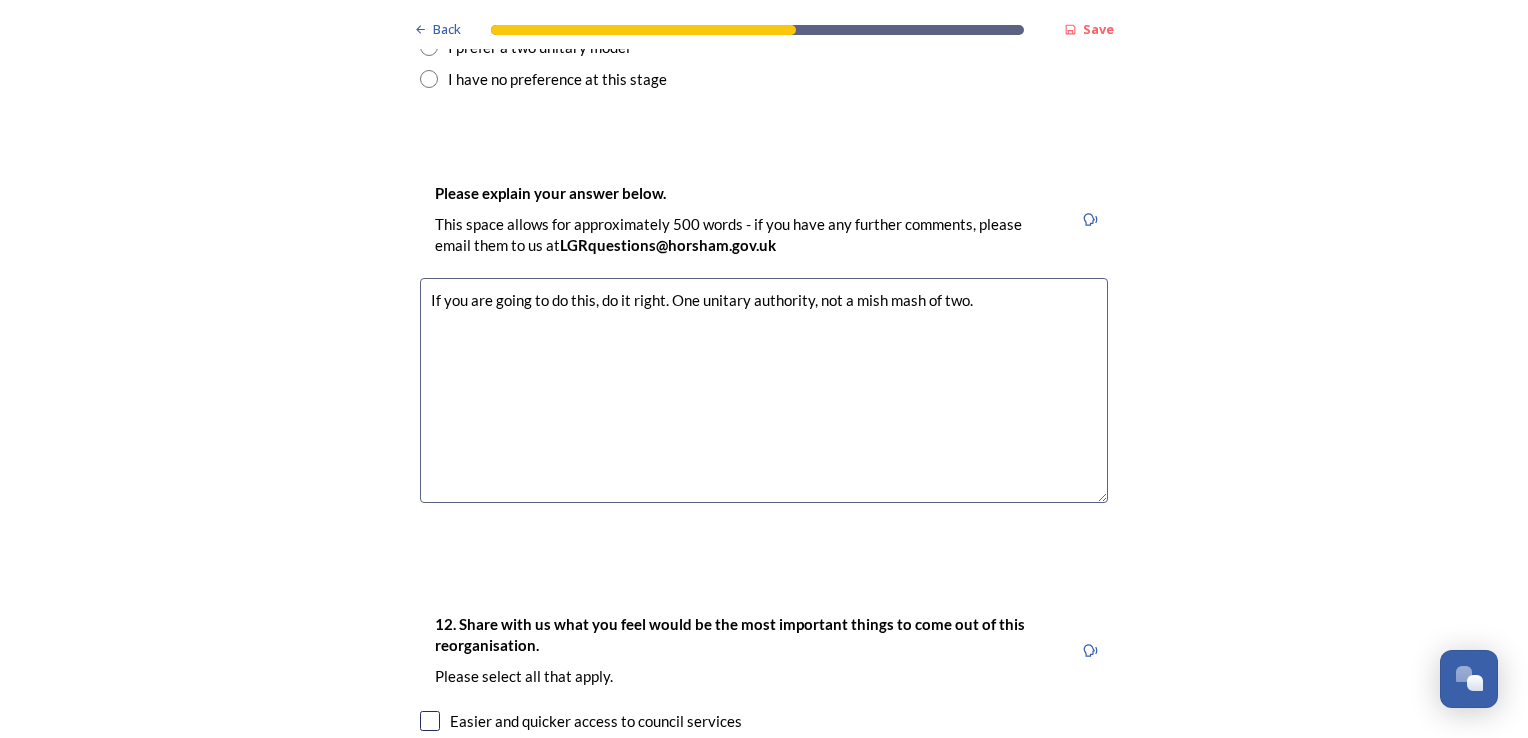 click on "If you are going to do this, do it right. One unitary authority, not a mish mash of two." at bounding box center [764, 390] 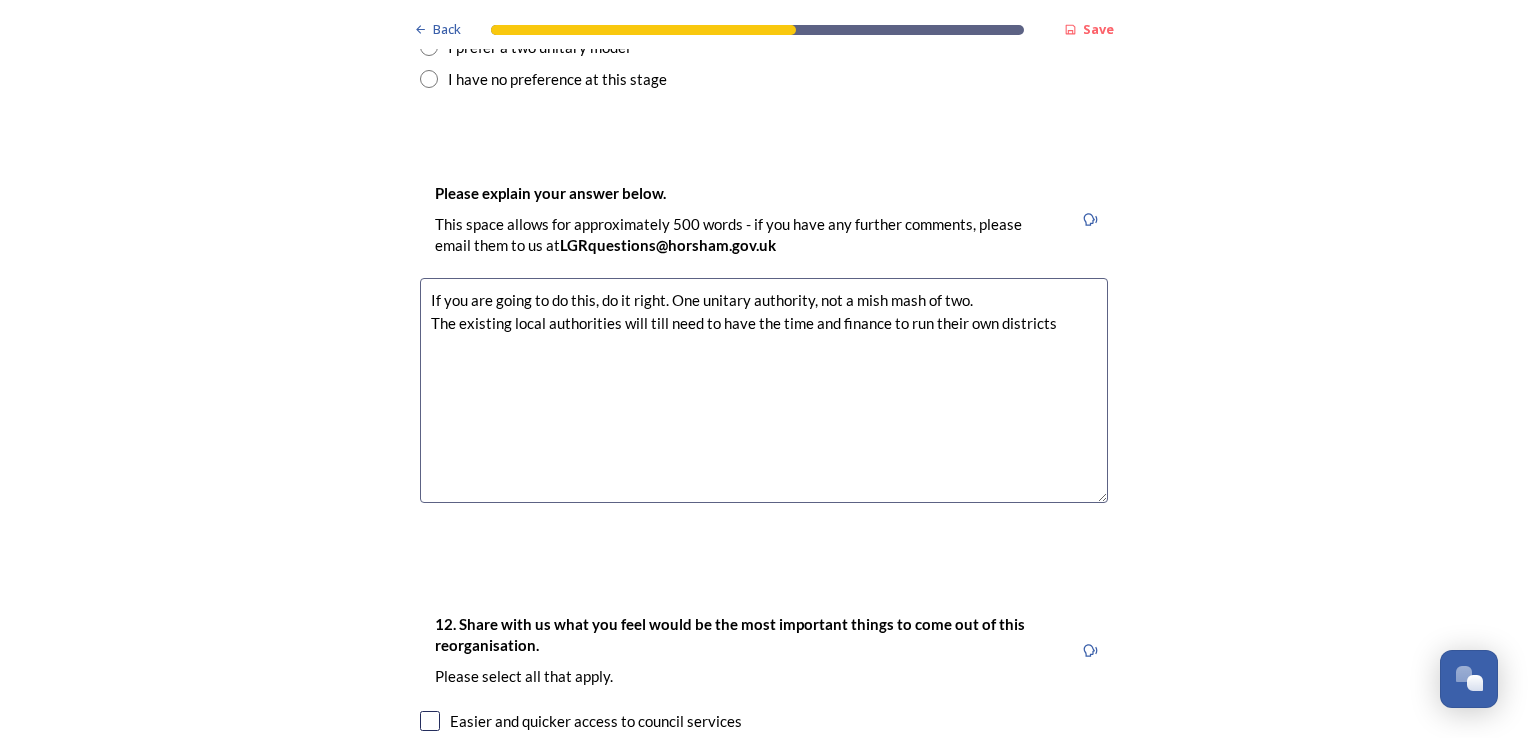 click on "If you are going to do this, do it right. One unitary authority, not a mish mash of two.
The existing local authorities will till need to have the time and finance to run their own districts" at bounding box center [764, 390] 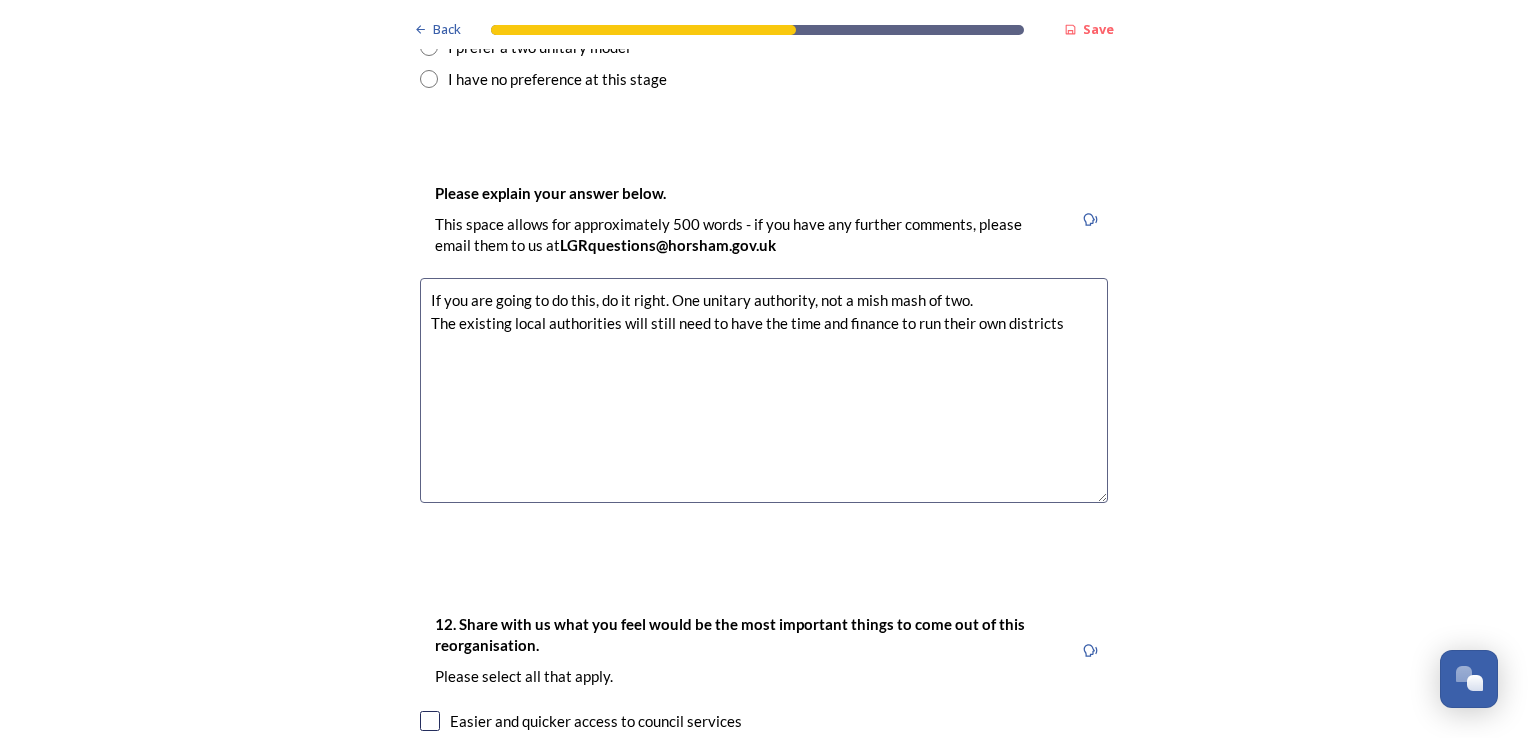 click on "If you are going to do this, do it right. One unitary authority, not a mish mash of two.
The existing local authorities will still need to have the time and finance to run their own districts" at bounding box center [764, 390] 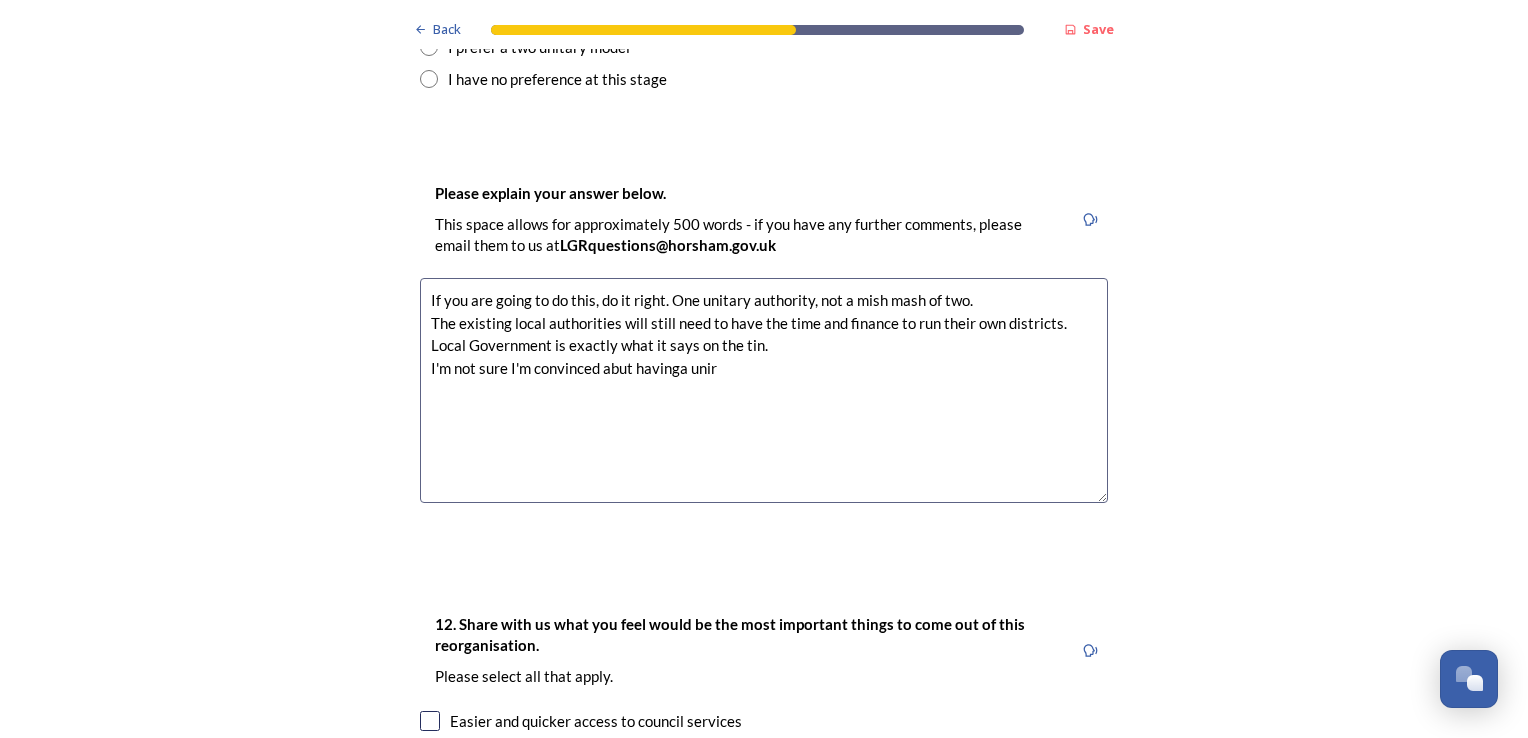 scroll, scrollTop: 0, scrollLeft: 0, axis: both 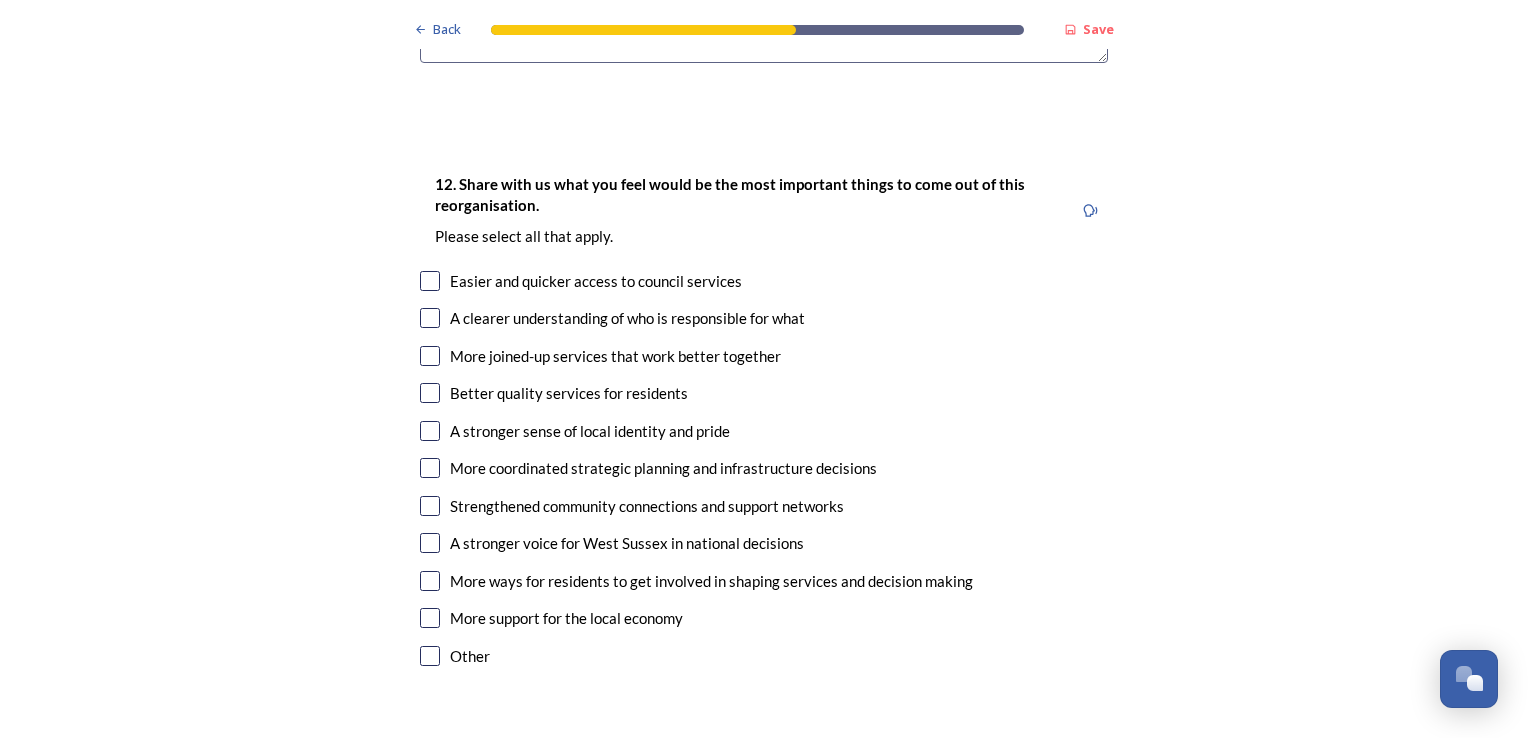 type on "If you are going to do this, do it right. One unitary authority, not a mish mash of two.
The existing local authorities will still need to have the time and finance to run their own districts.
Local Government is exactly what it says on the tin.
I'm not sure I'm convinced" 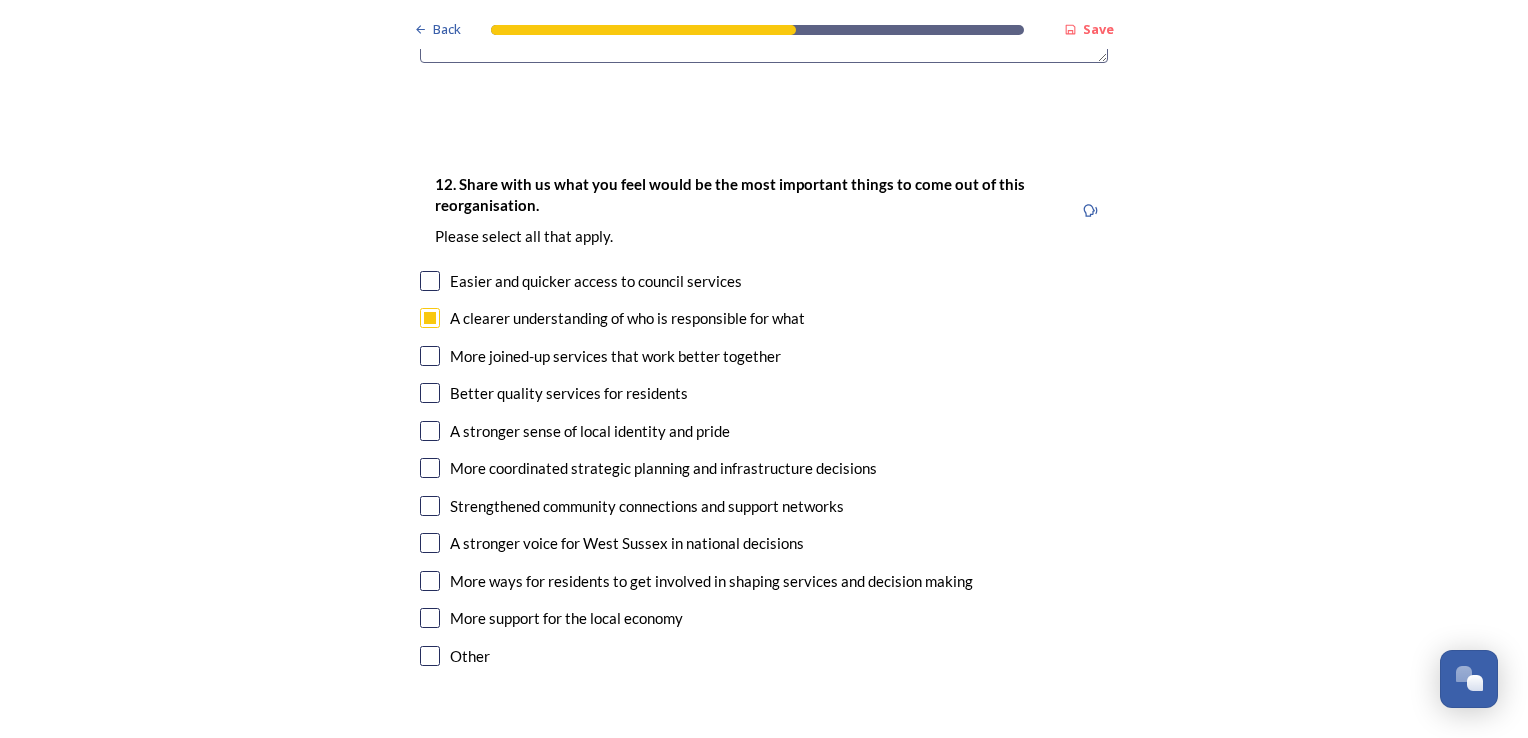 click at bounding box center (430, 356) 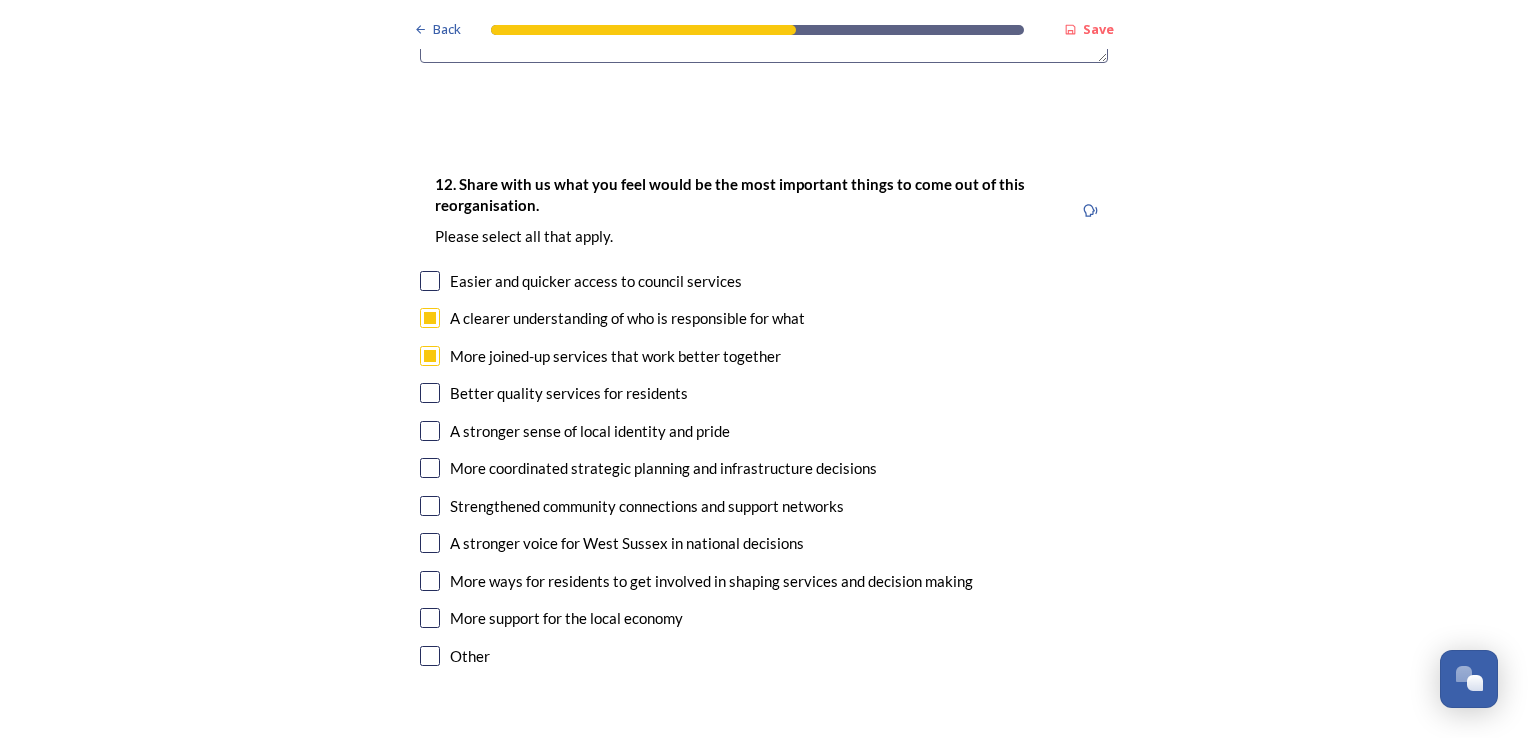 click at bounding box center (430, 431) 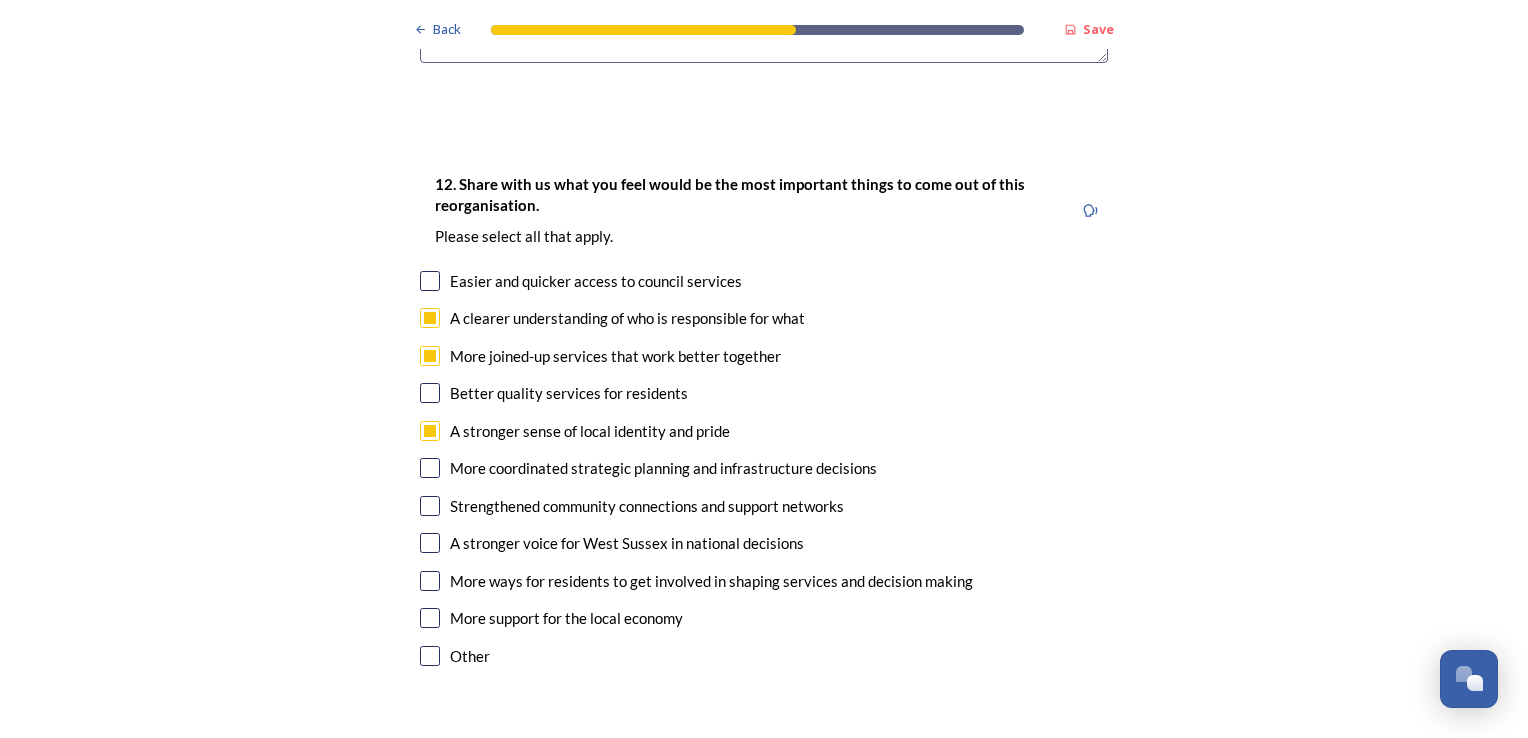 click at bounding box center (430, 468) 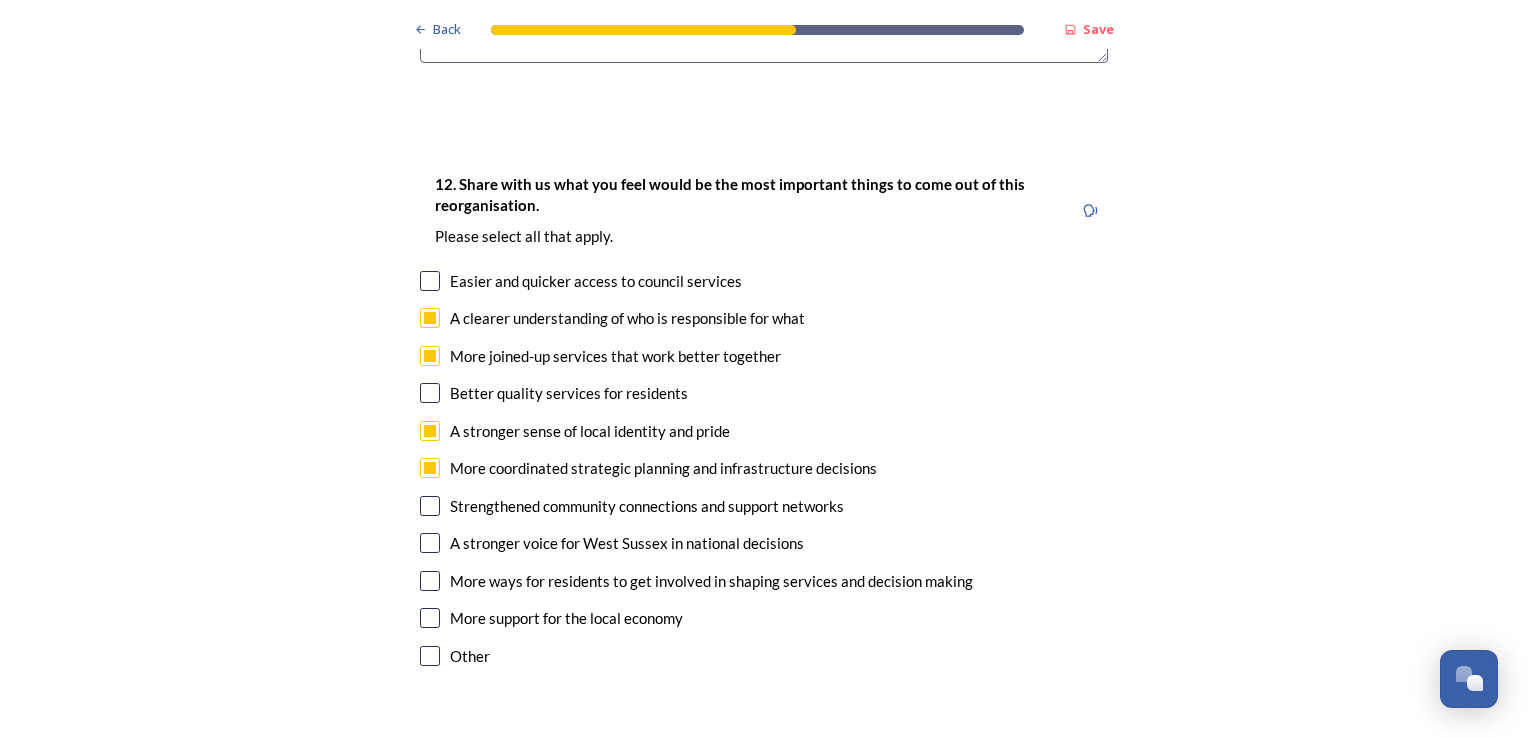 click at bounding box center (430, 543) 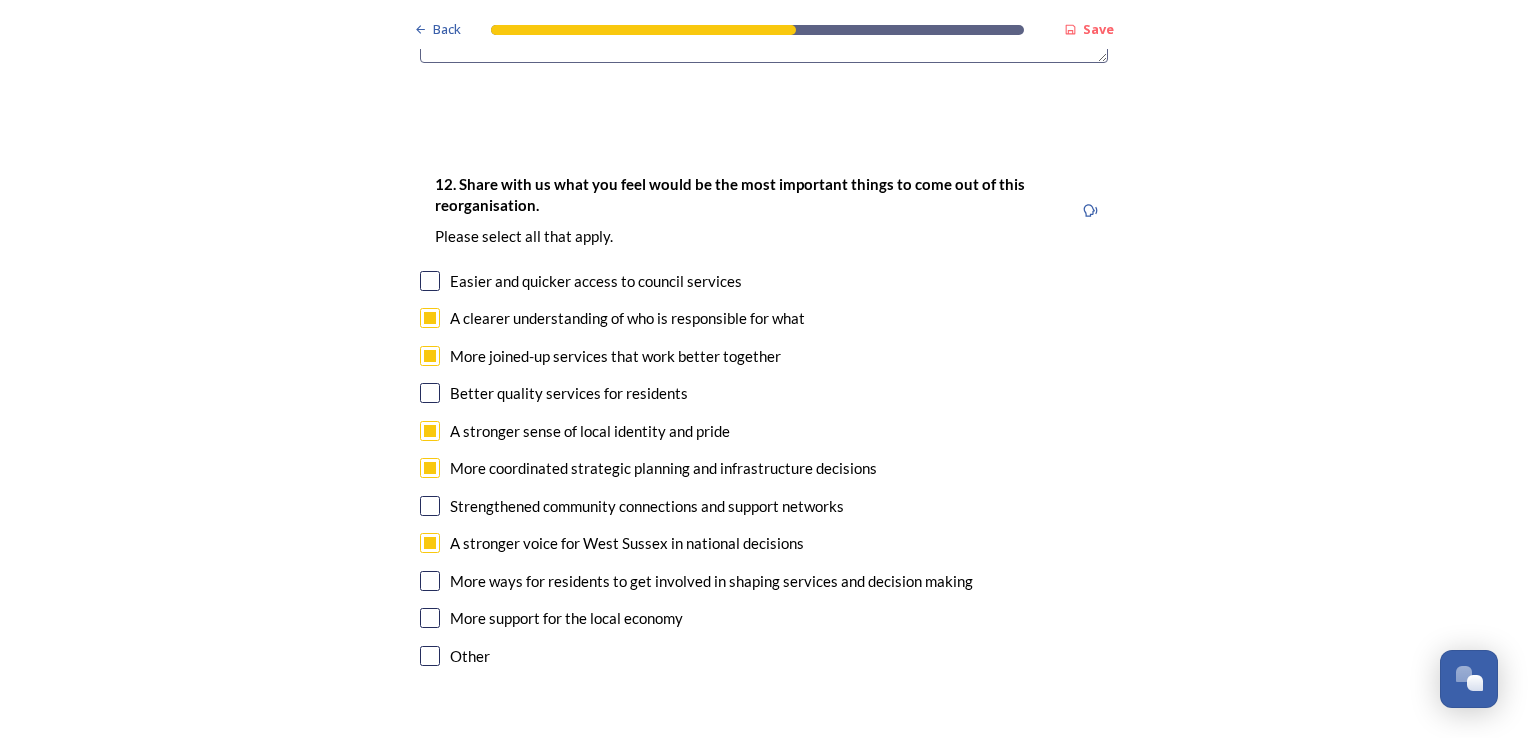 click at bounding box center (430, 618) 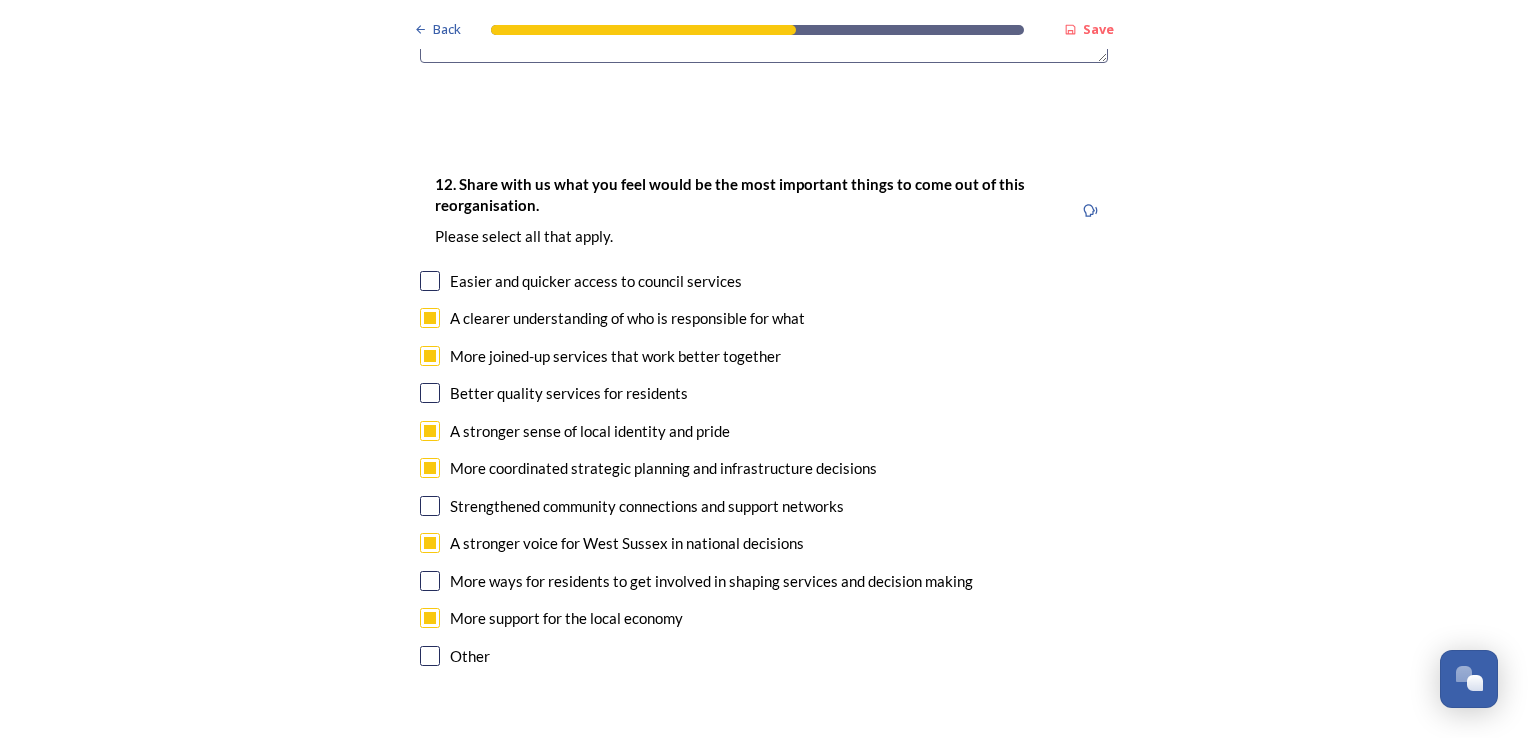 click at bounding box center [430, 581] 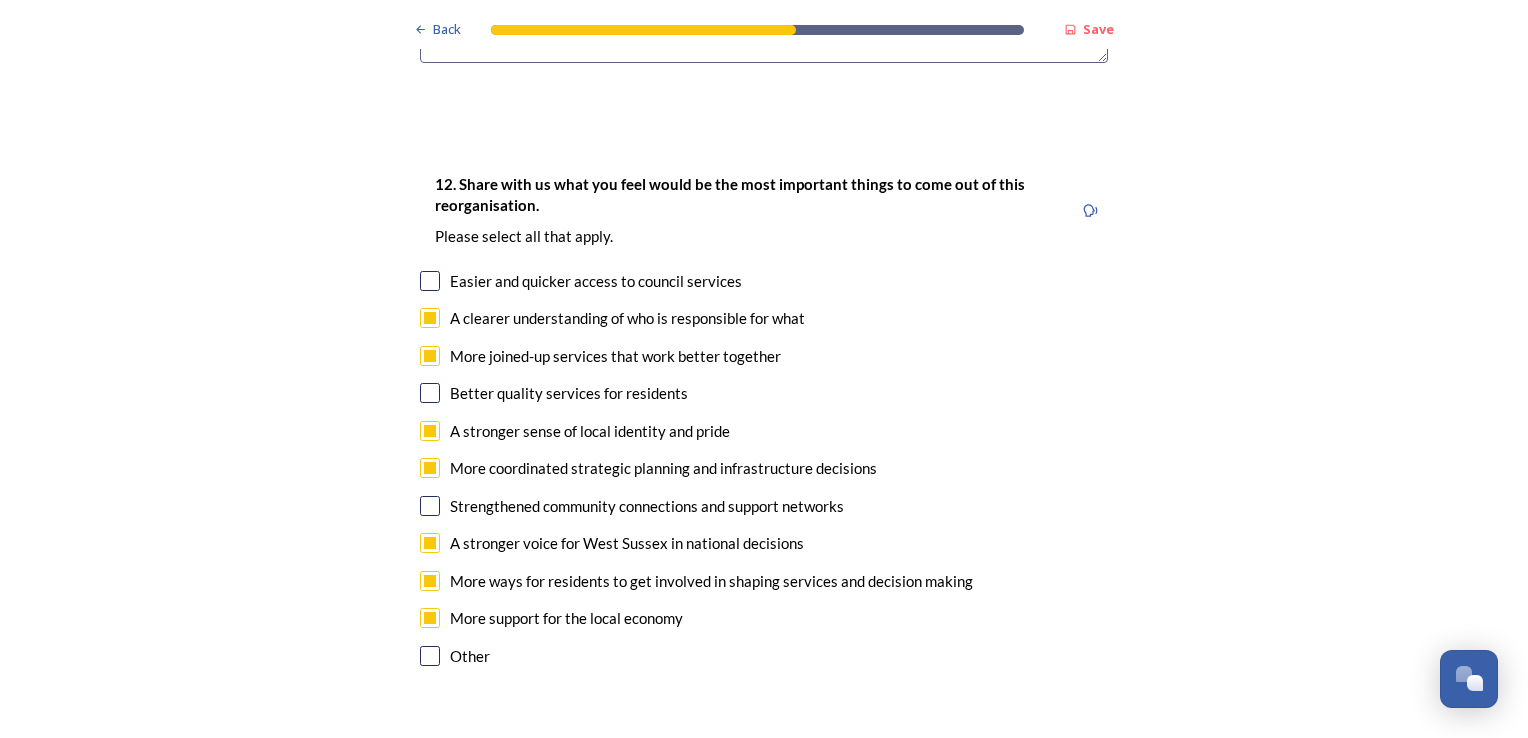 click at bounding box center [430, 506] 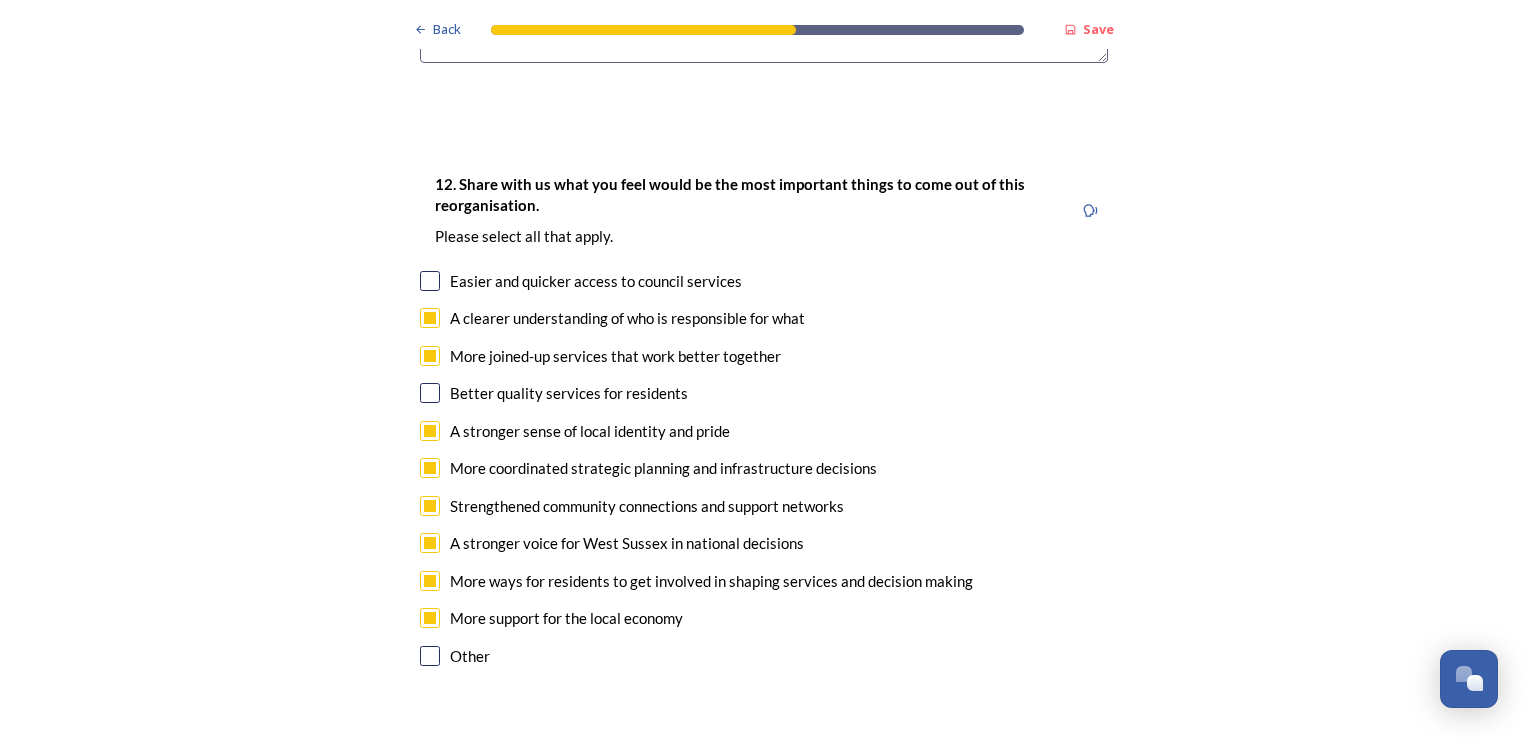click at bounding box center [430, 393] 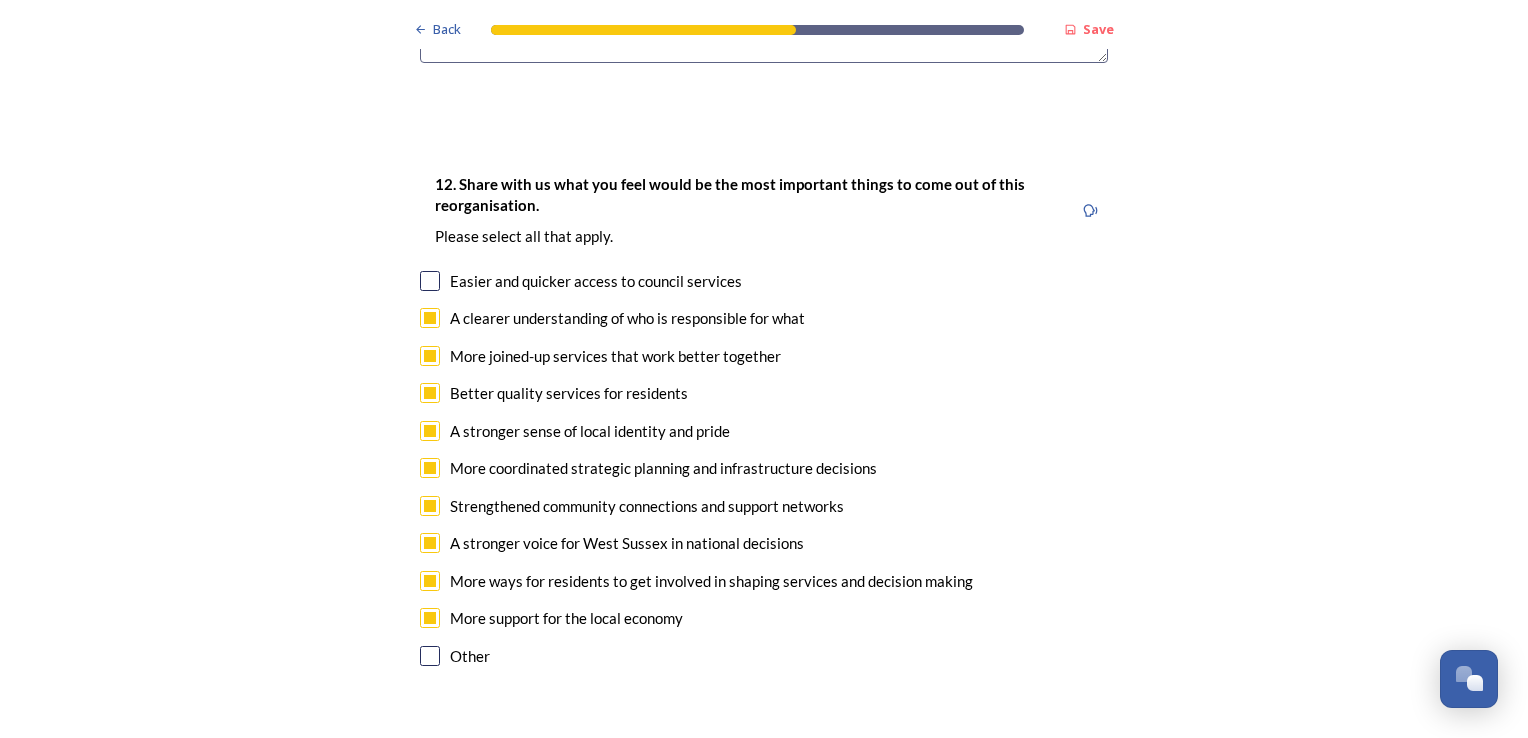 click at bounding box center (430, 281) 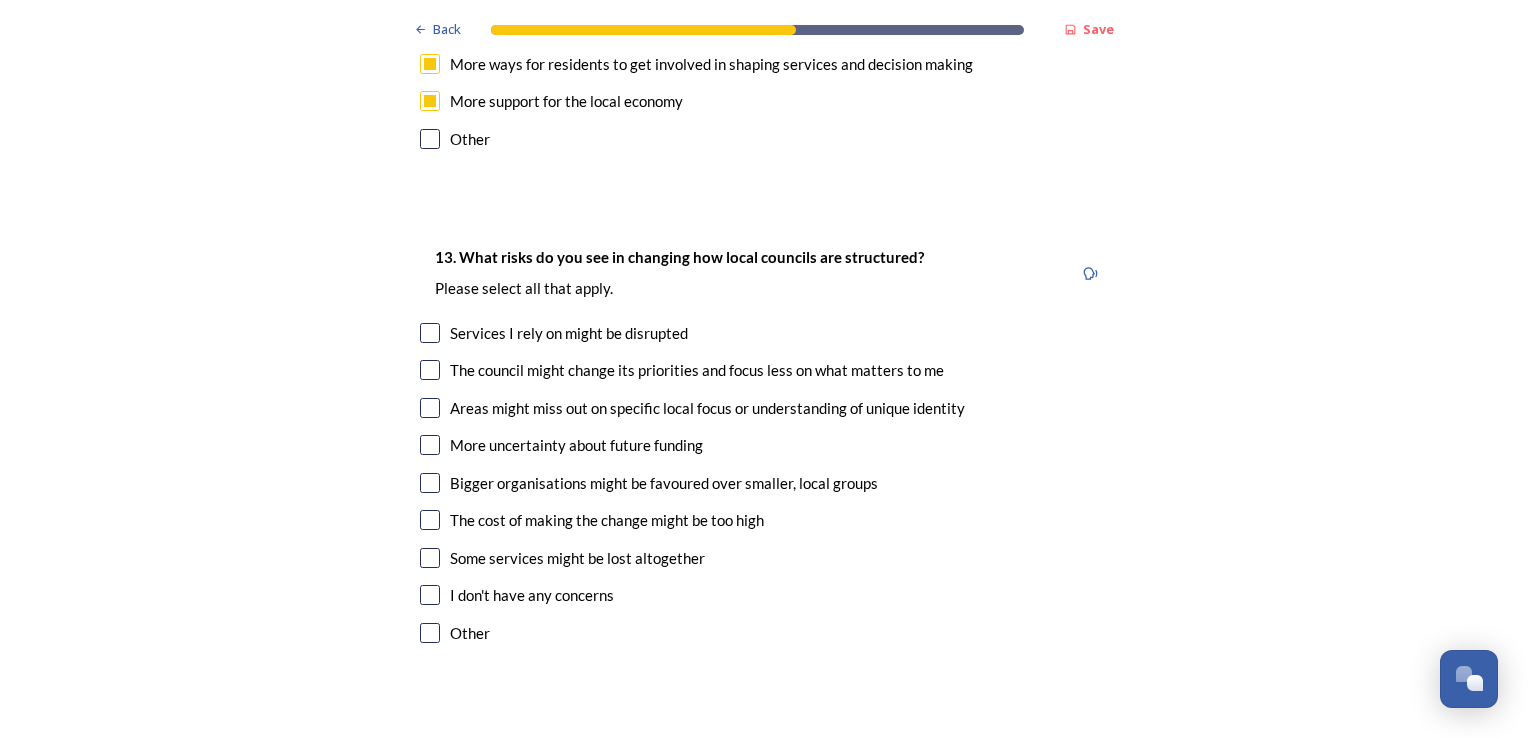 scroll, scrollTop: 3828, scrollLeft: 0, axis: vertical 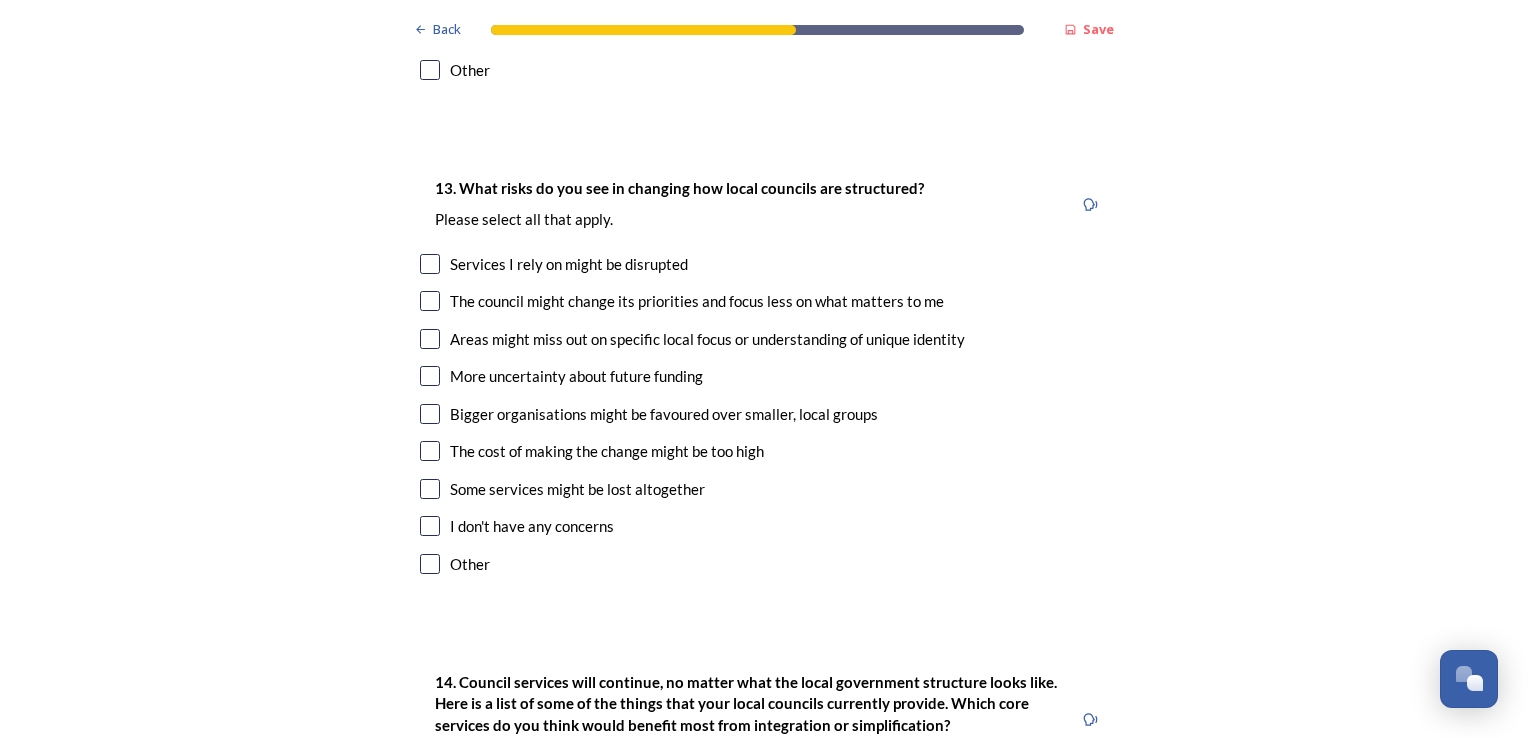 click at bounding box center (430, 264) 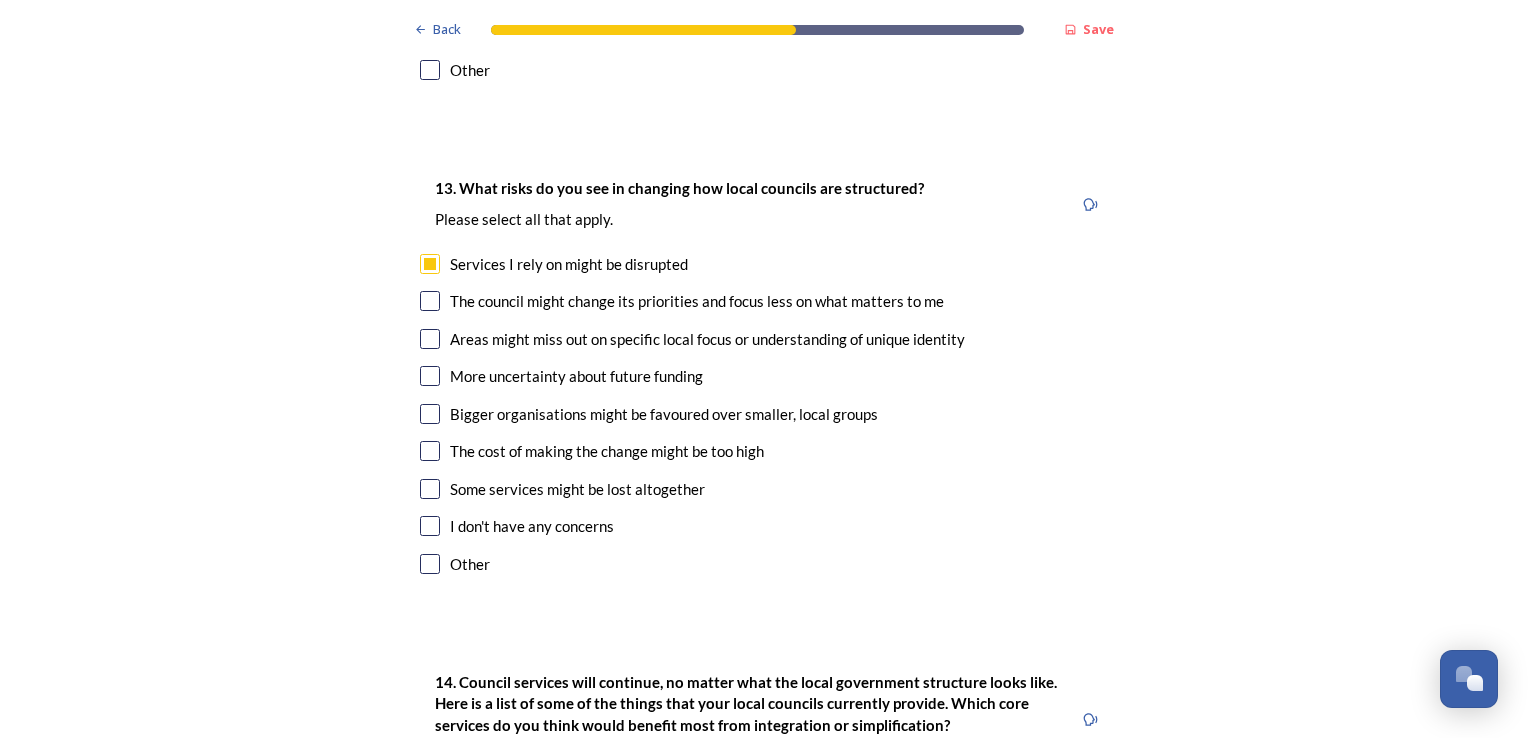 click at bounding box center [430, 301] 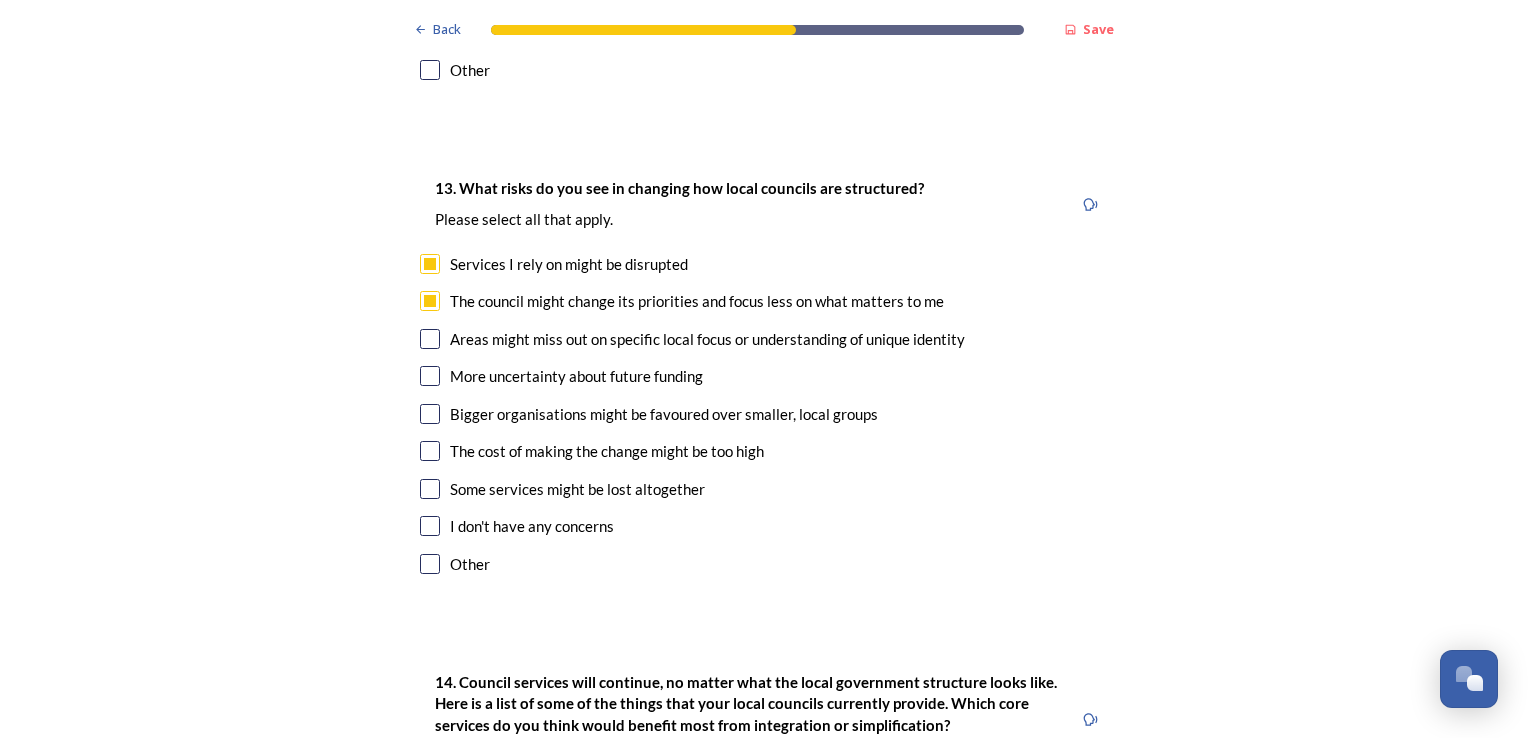 click at bounding box center (430, 339) 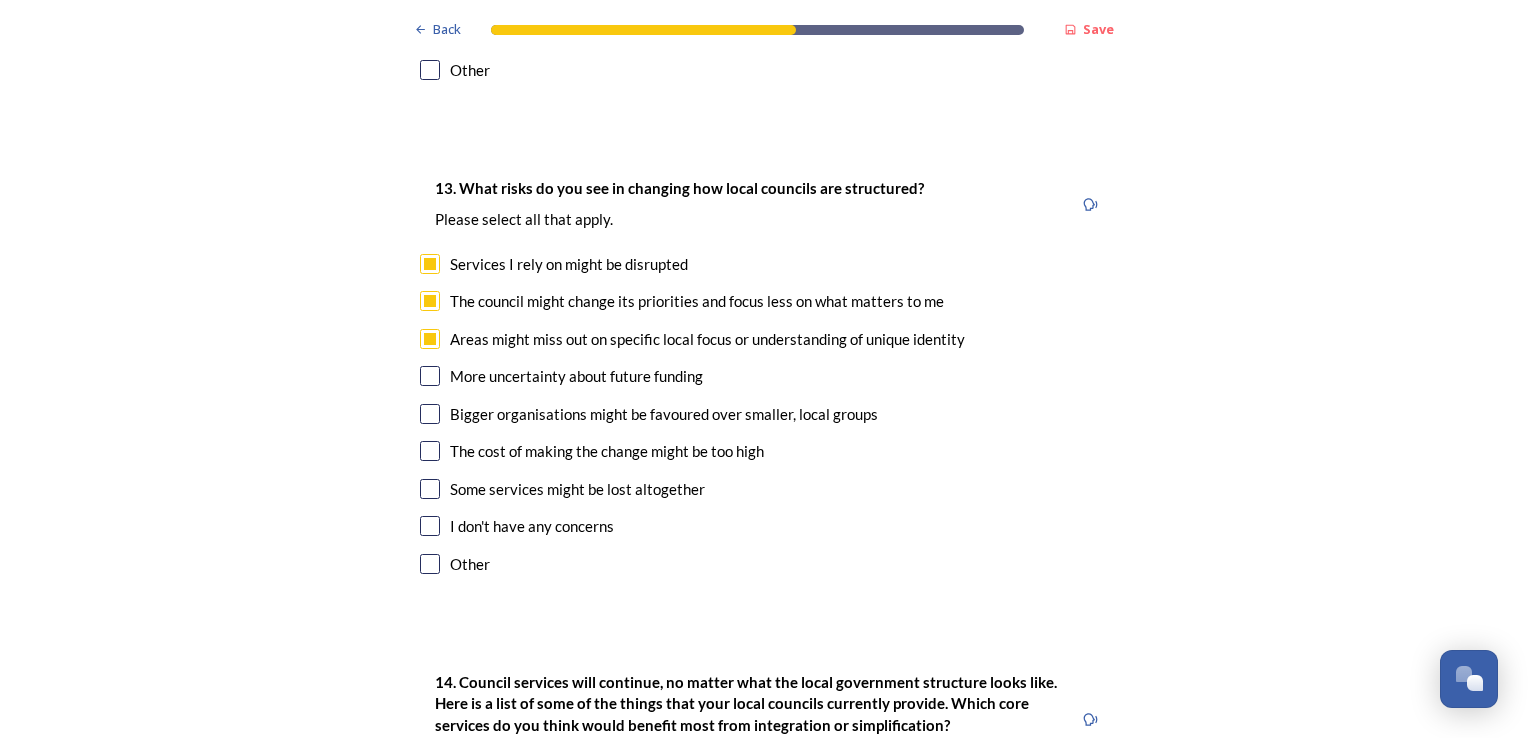 click at bounding box center (430, 376) 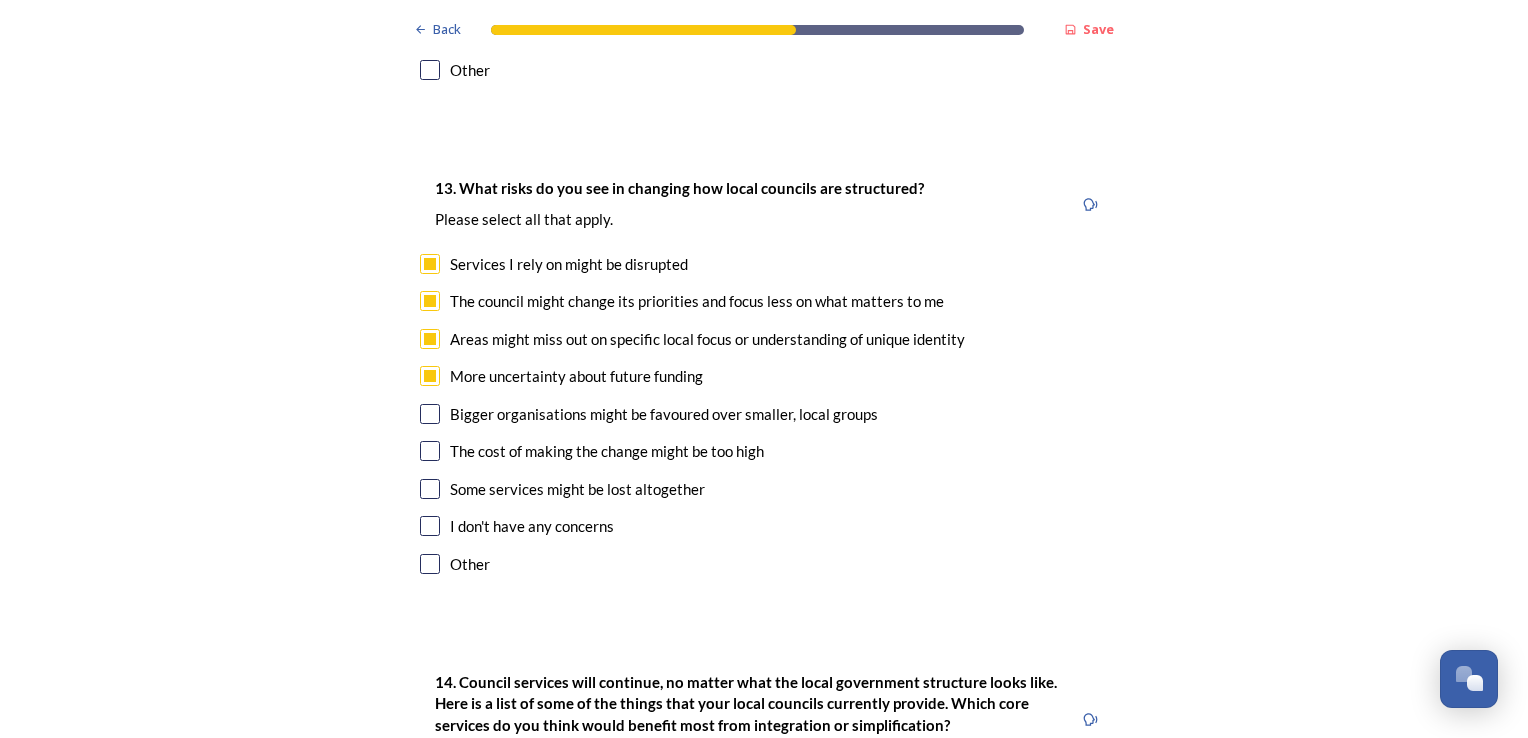 click at bounding box center [430, 414] 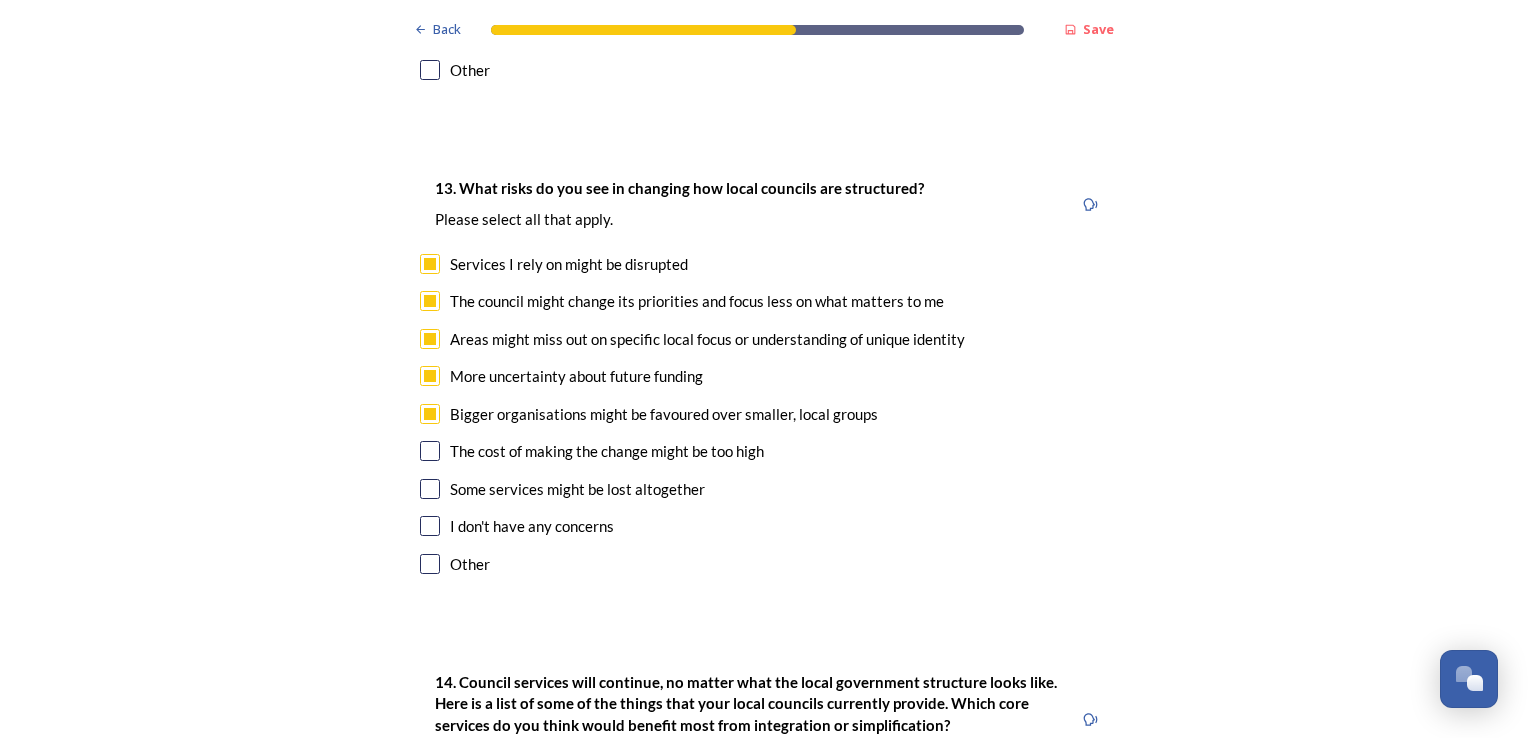 click at bounding box center [430, 451] 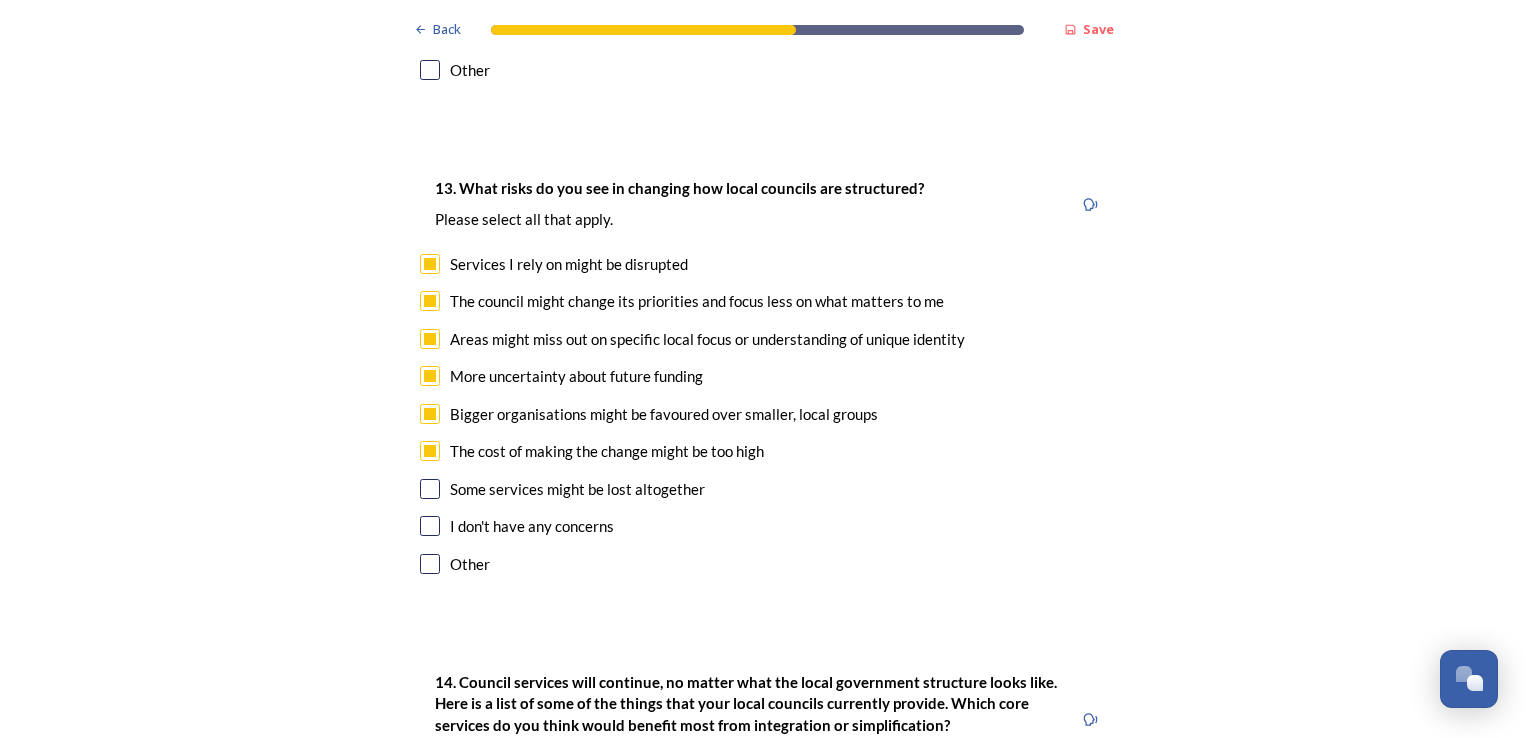 click at bounding box center [430, 489] 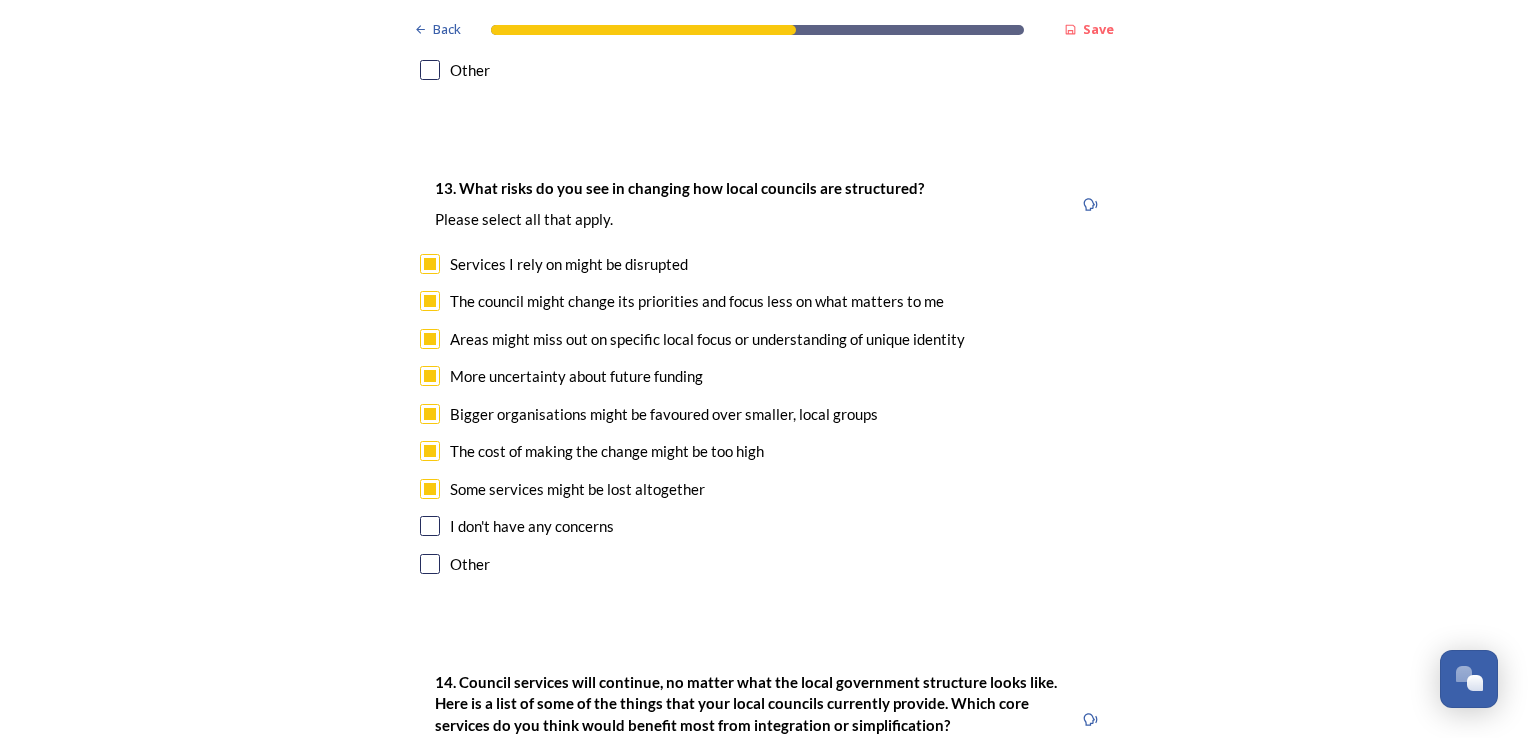 click at bounding box center [430, 526] 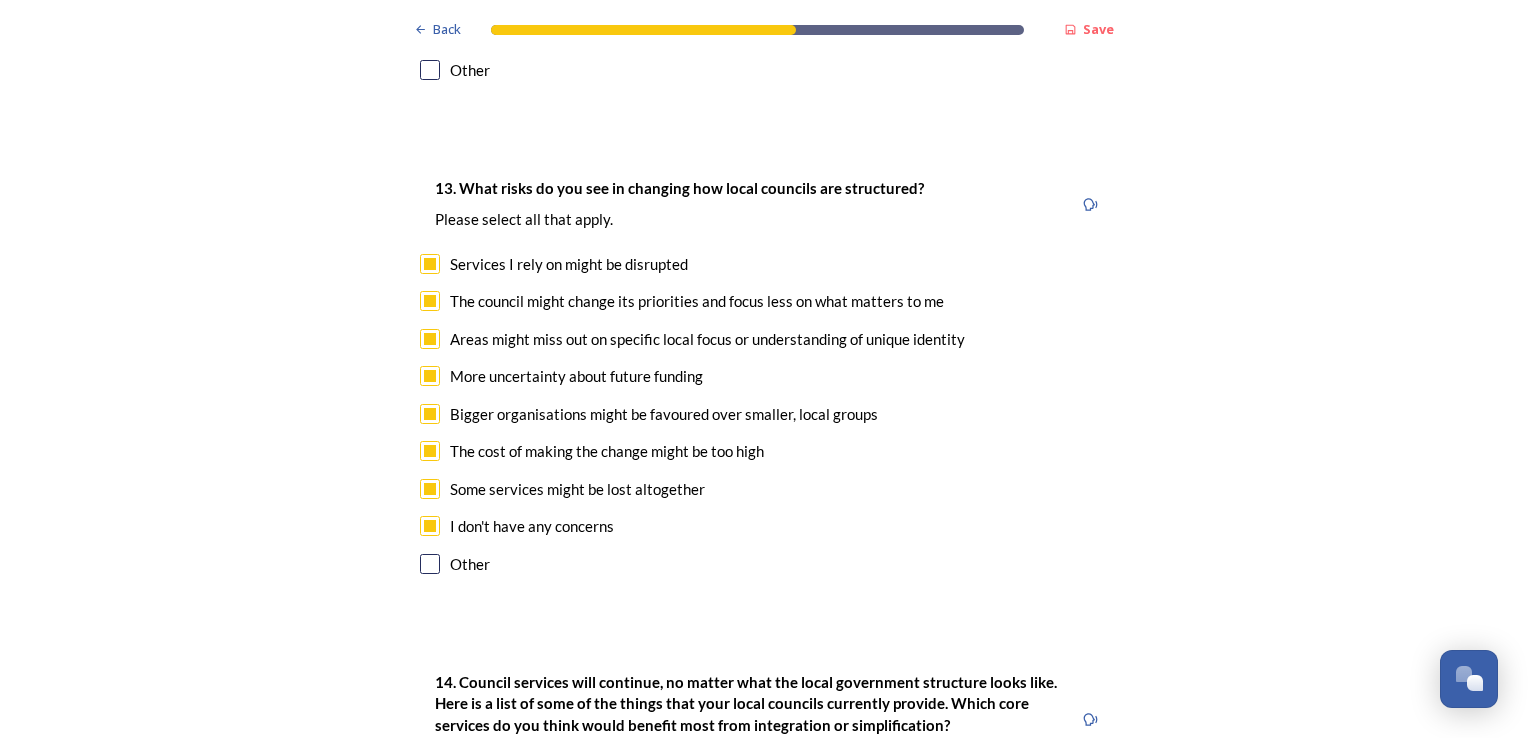 click at bounding box center (430, 526) 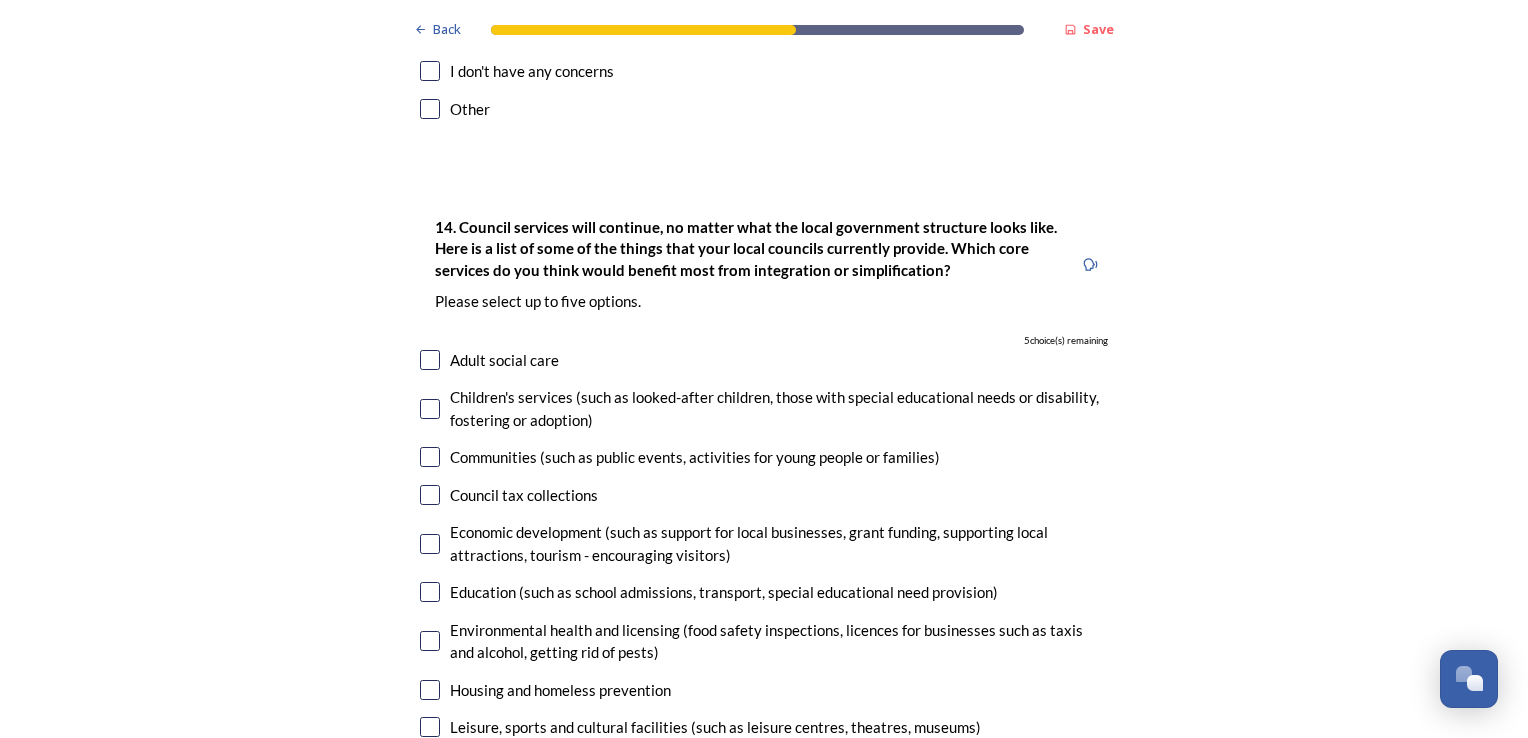 scroll, scrollTop: 4291, scrollLeft: 0, axis: vertical 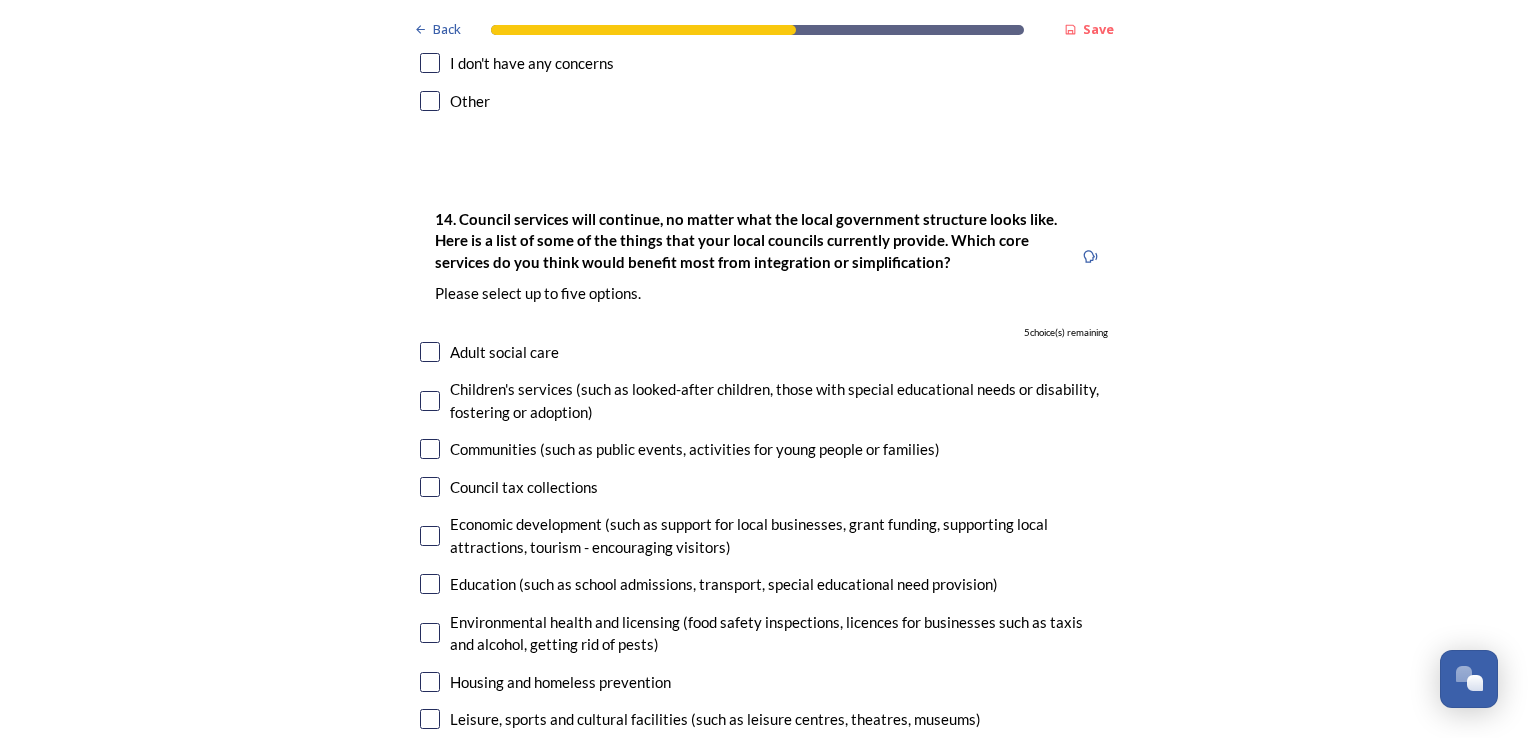 click at bounding box center (430, 352) 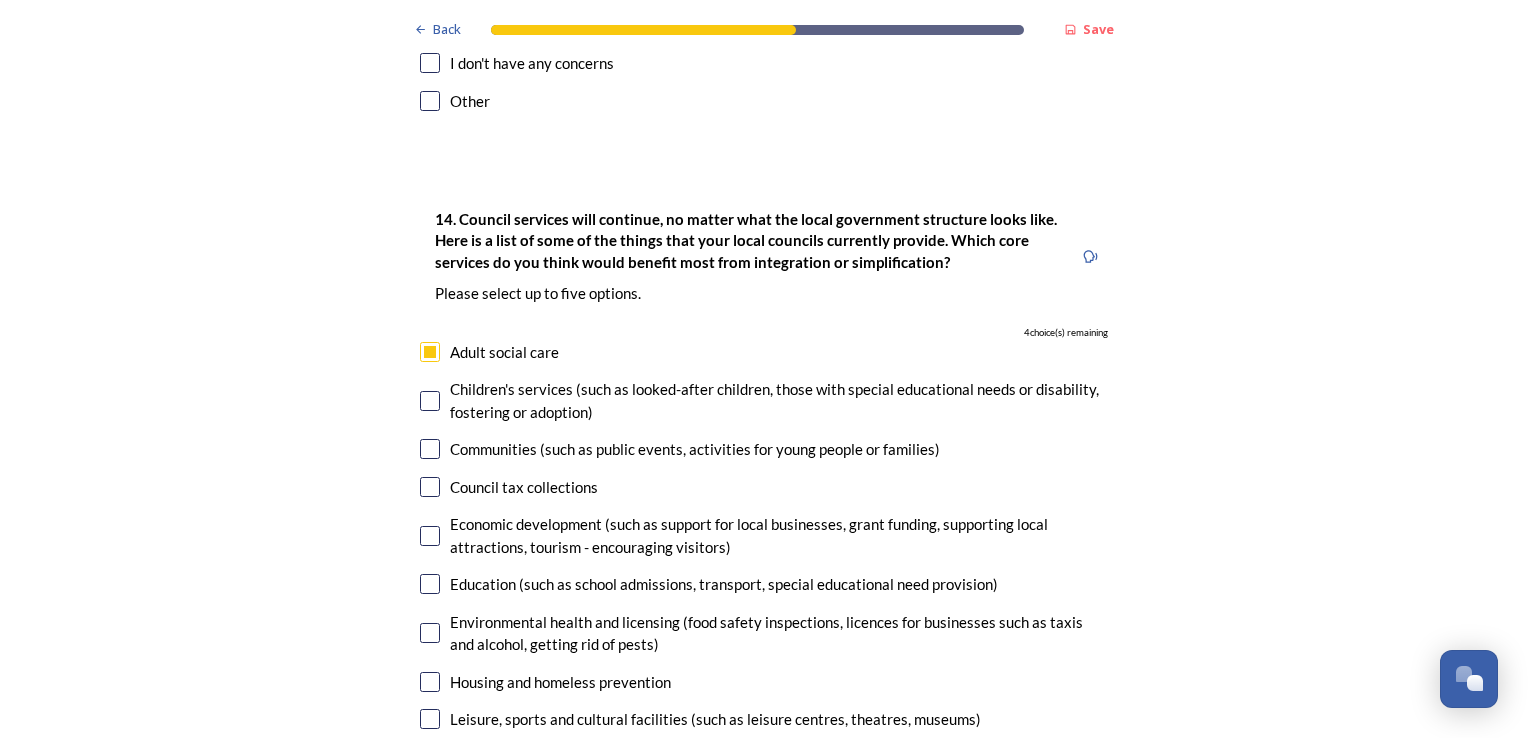 click at bounding box center [430, 536] 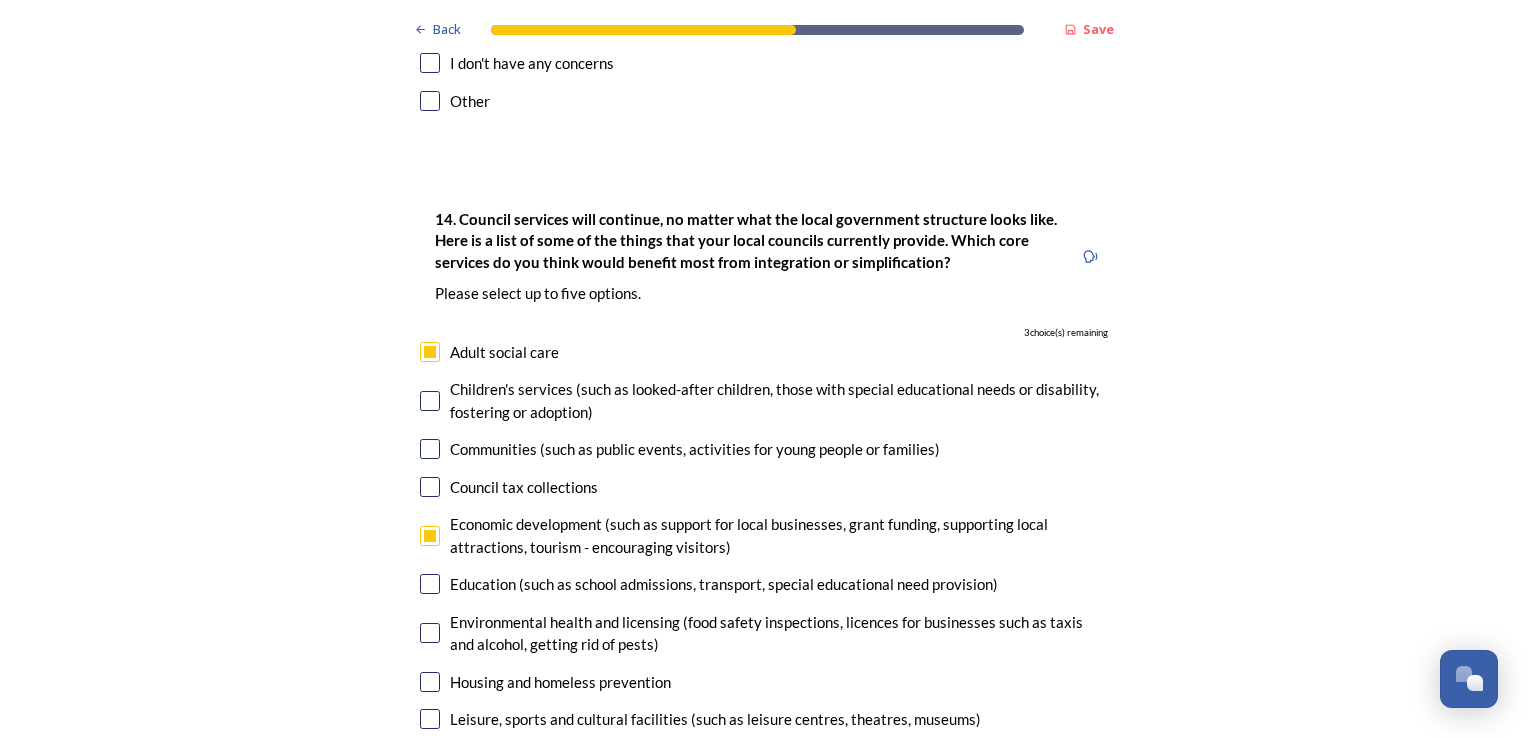 click at bounding box center [430, 633] 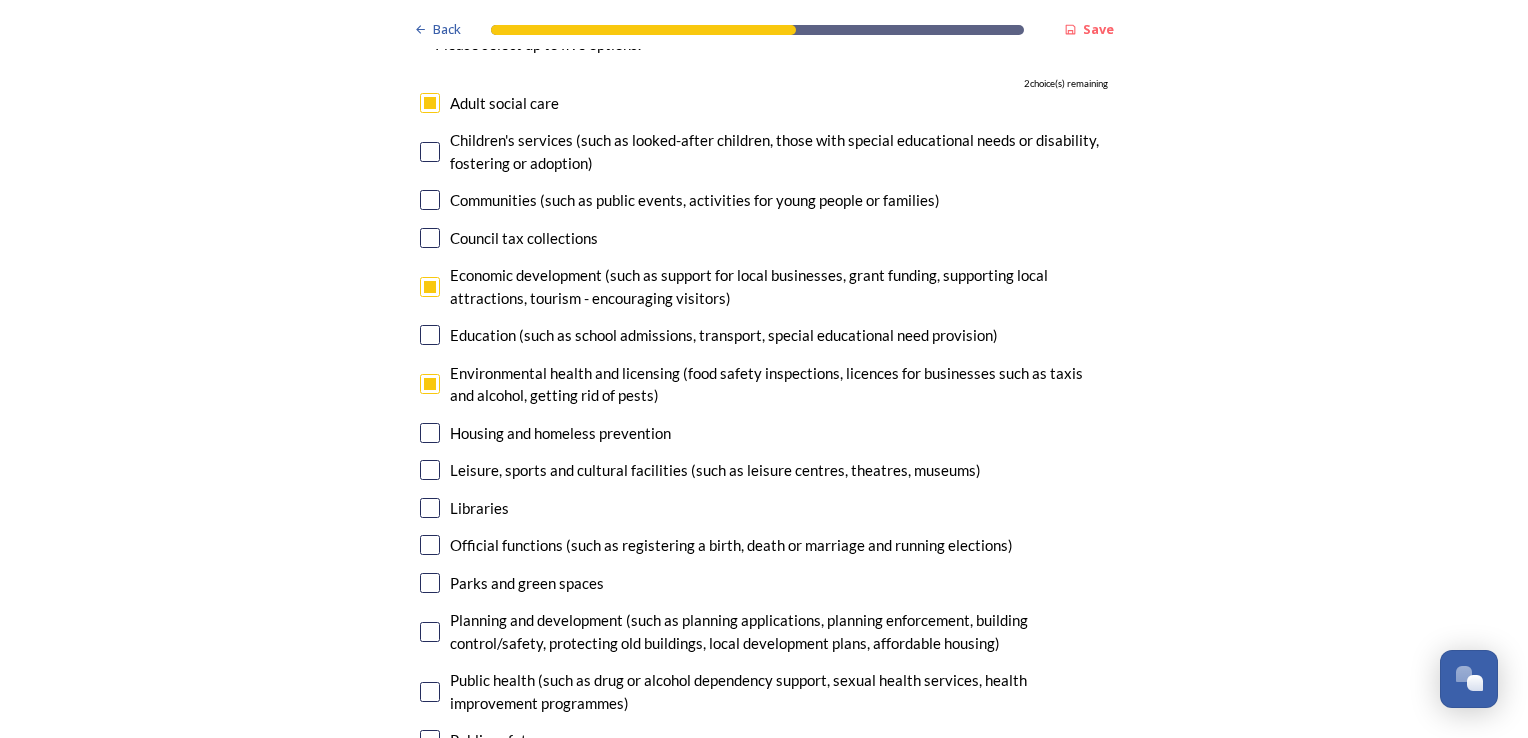 scroll, scrollTop: 4662, scrollLeft: 0, axis: vertical 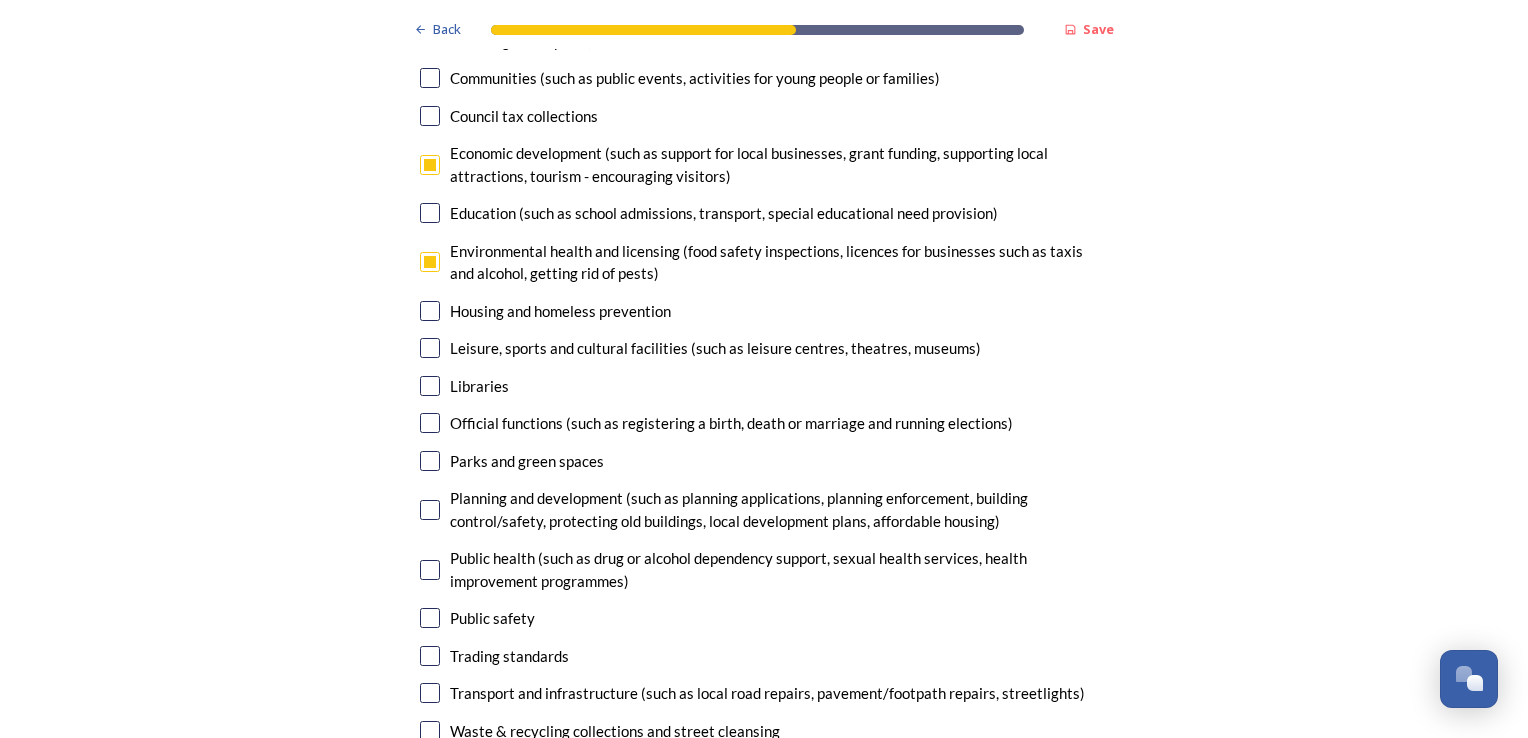click at bounding box center [430, 386] 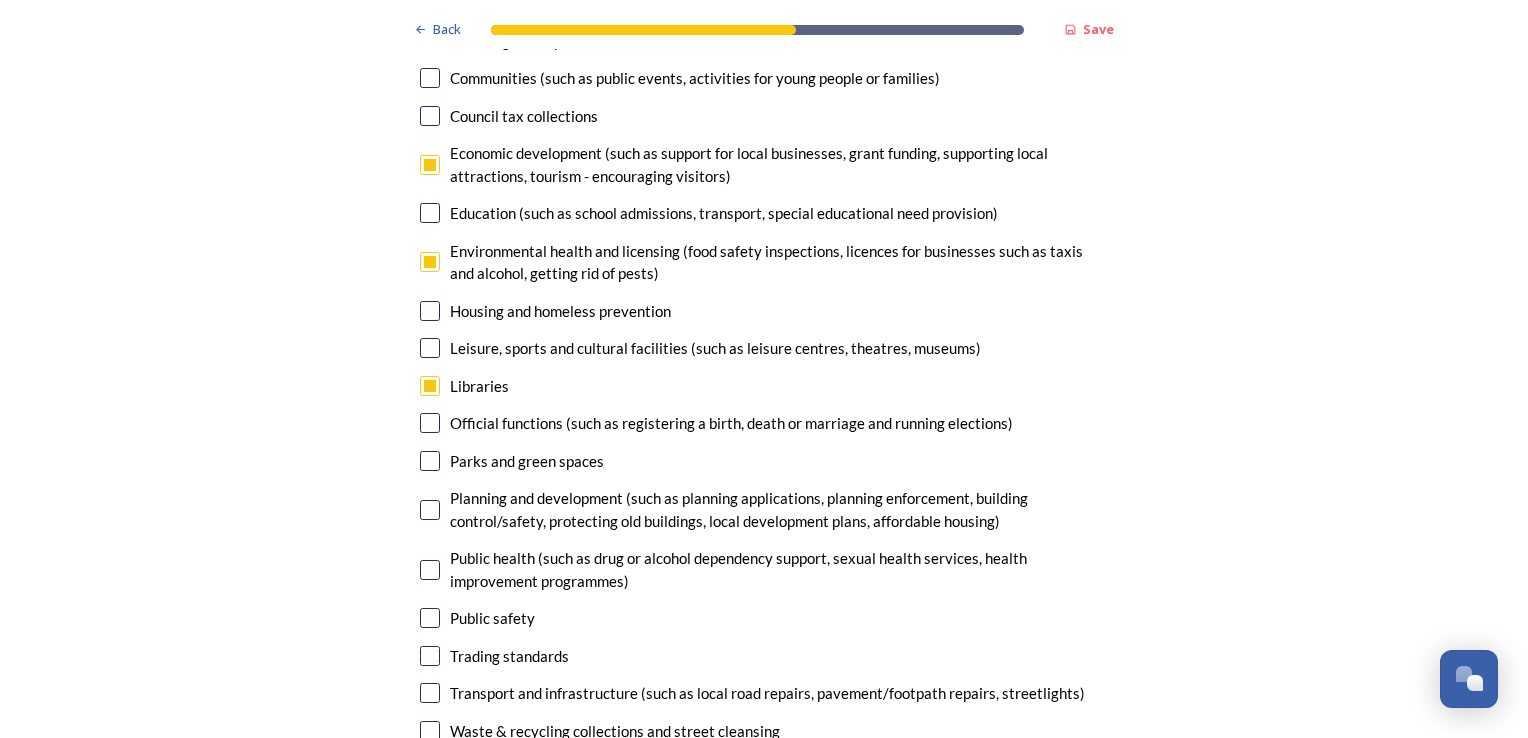 click at bounding box center (430, 348) 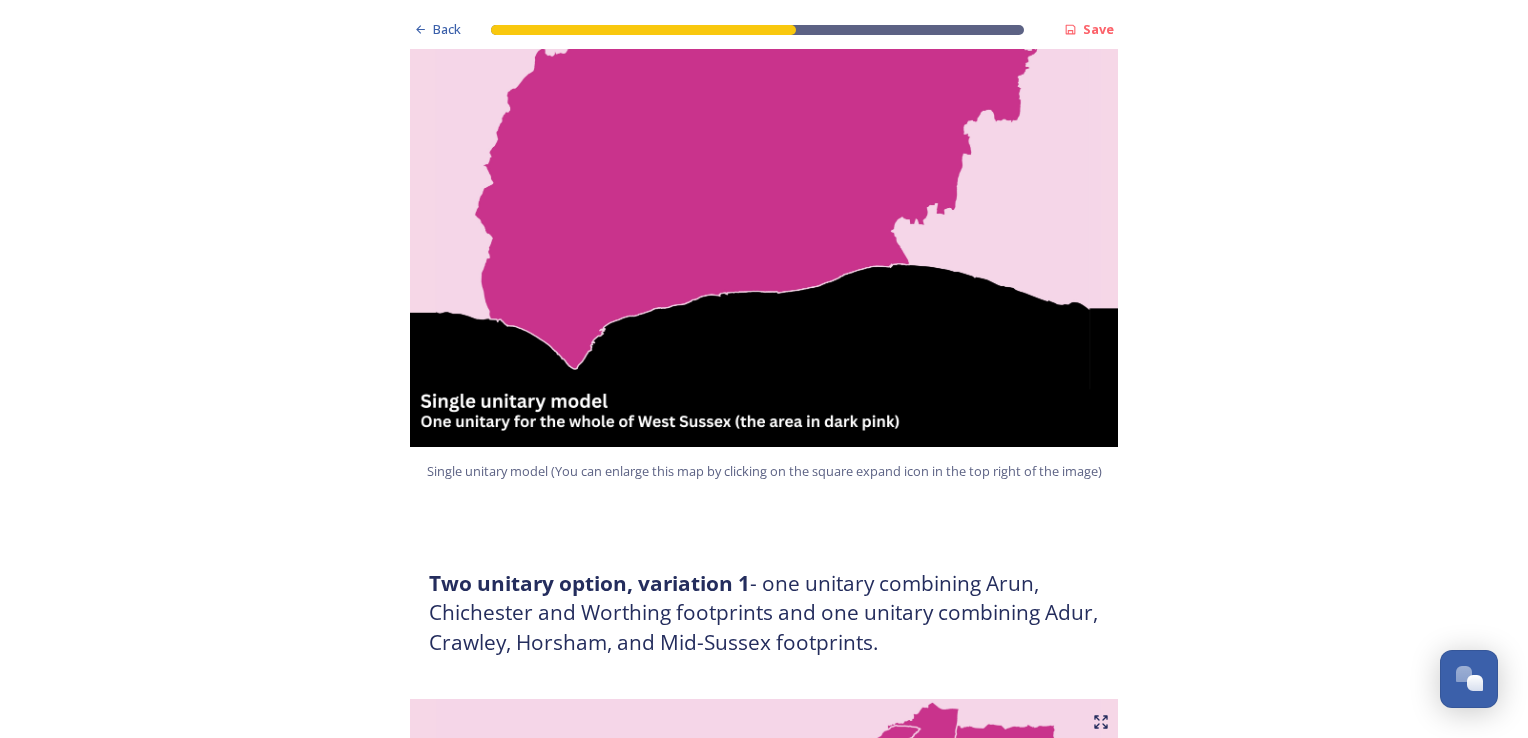scroll, scrollTop: 0, scrollLeft: 0, axis: both 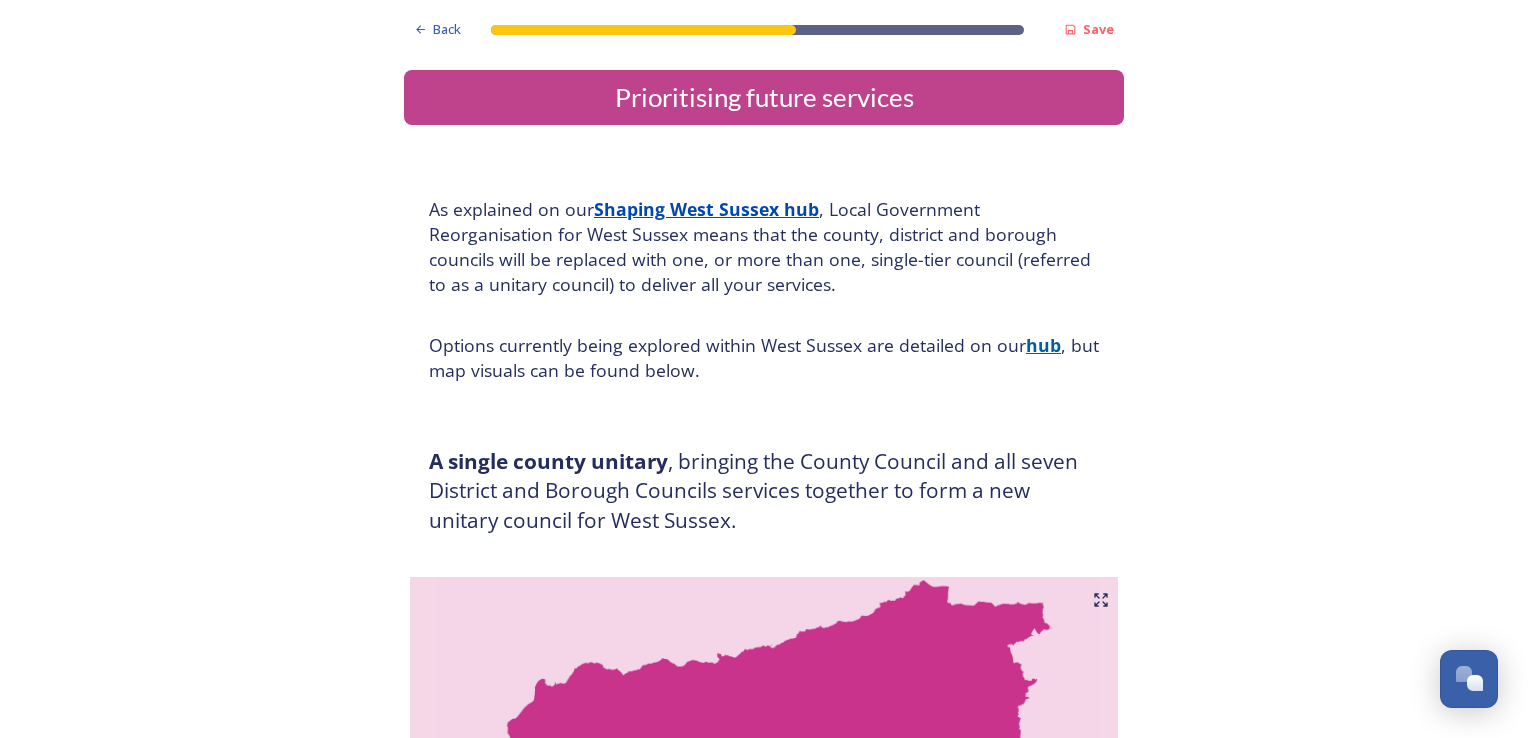 click on "hub" at bounding box center [1043, 345] 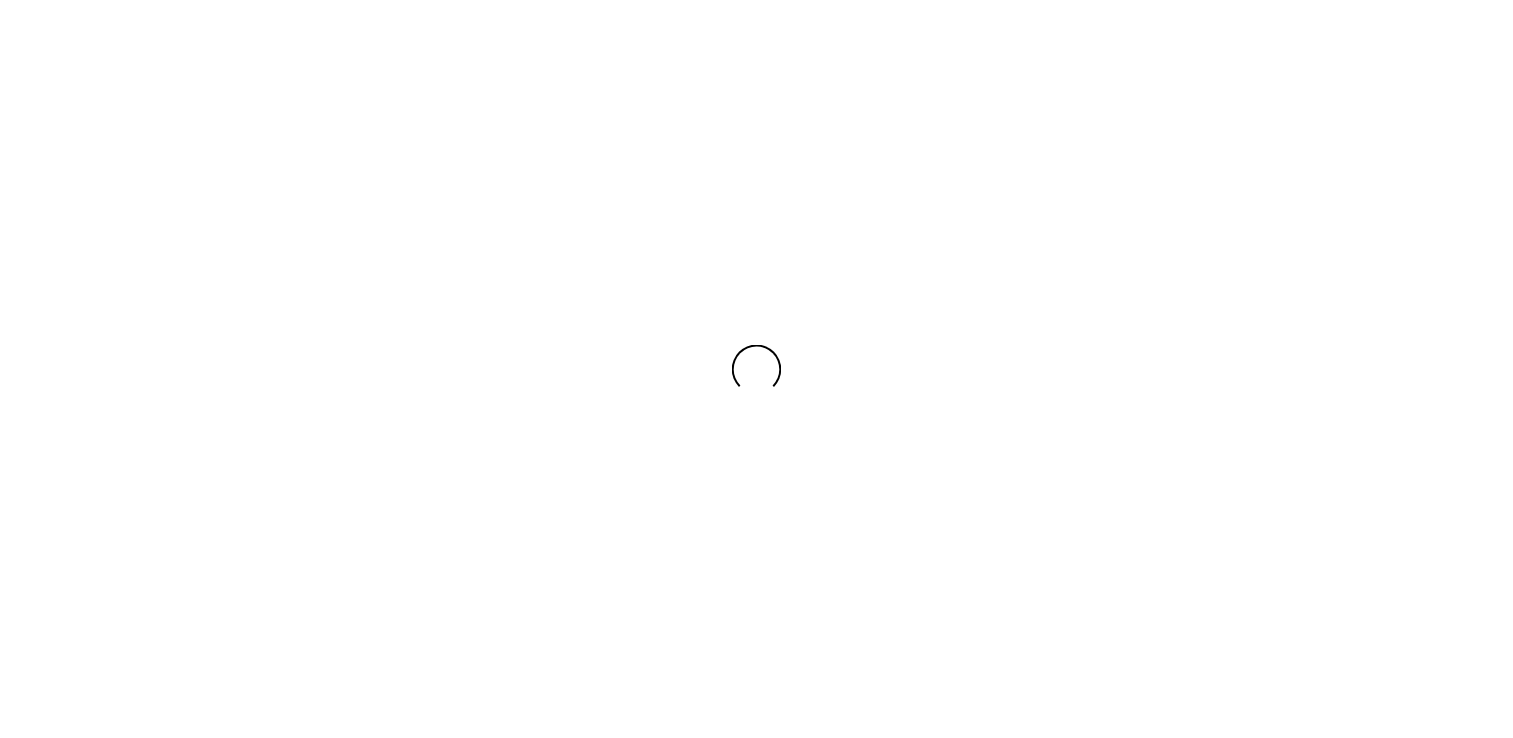 scroll, scrollTop: 0, scrollLeft: 0, axis: both 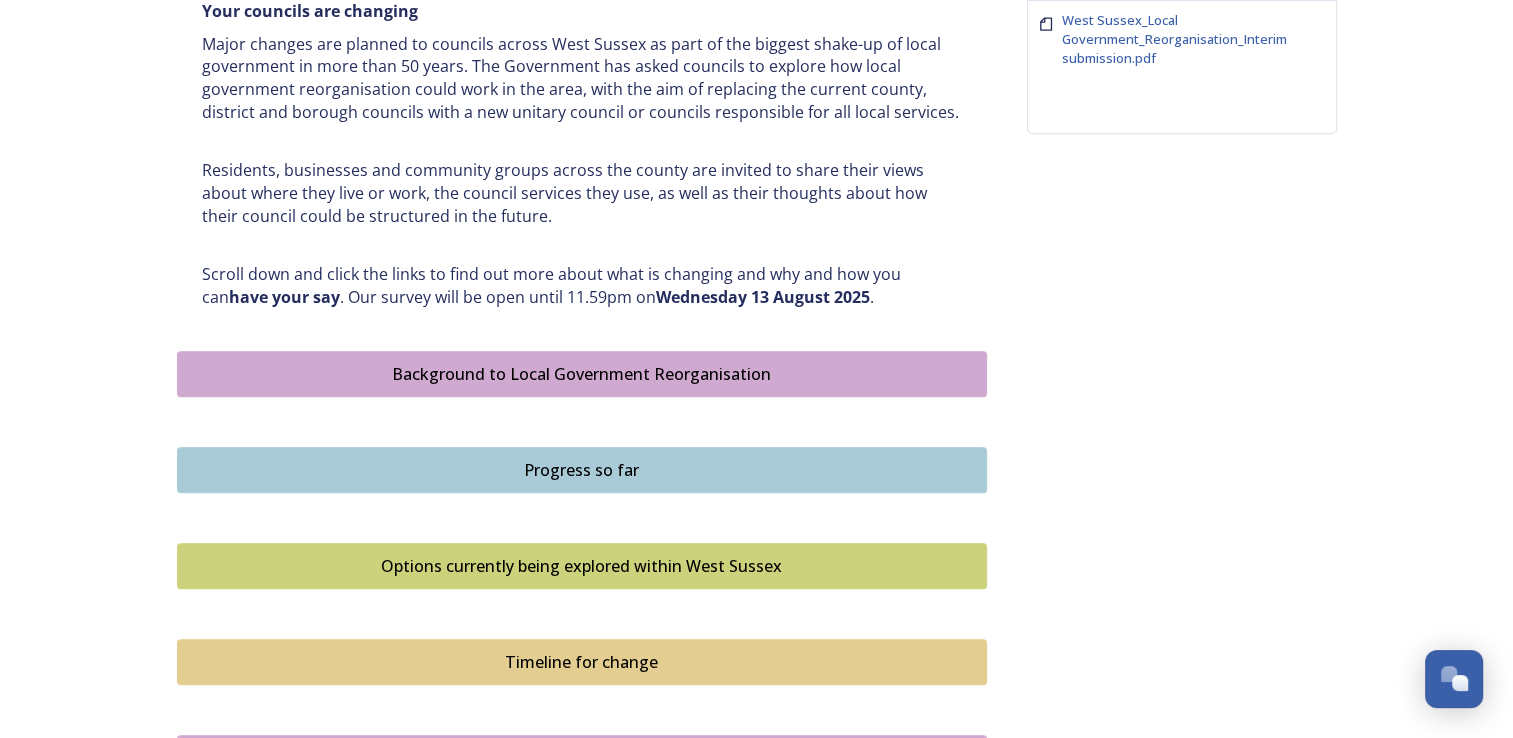 click on "Background to Local Government Reorganisation" at bounding box center [582, 374] 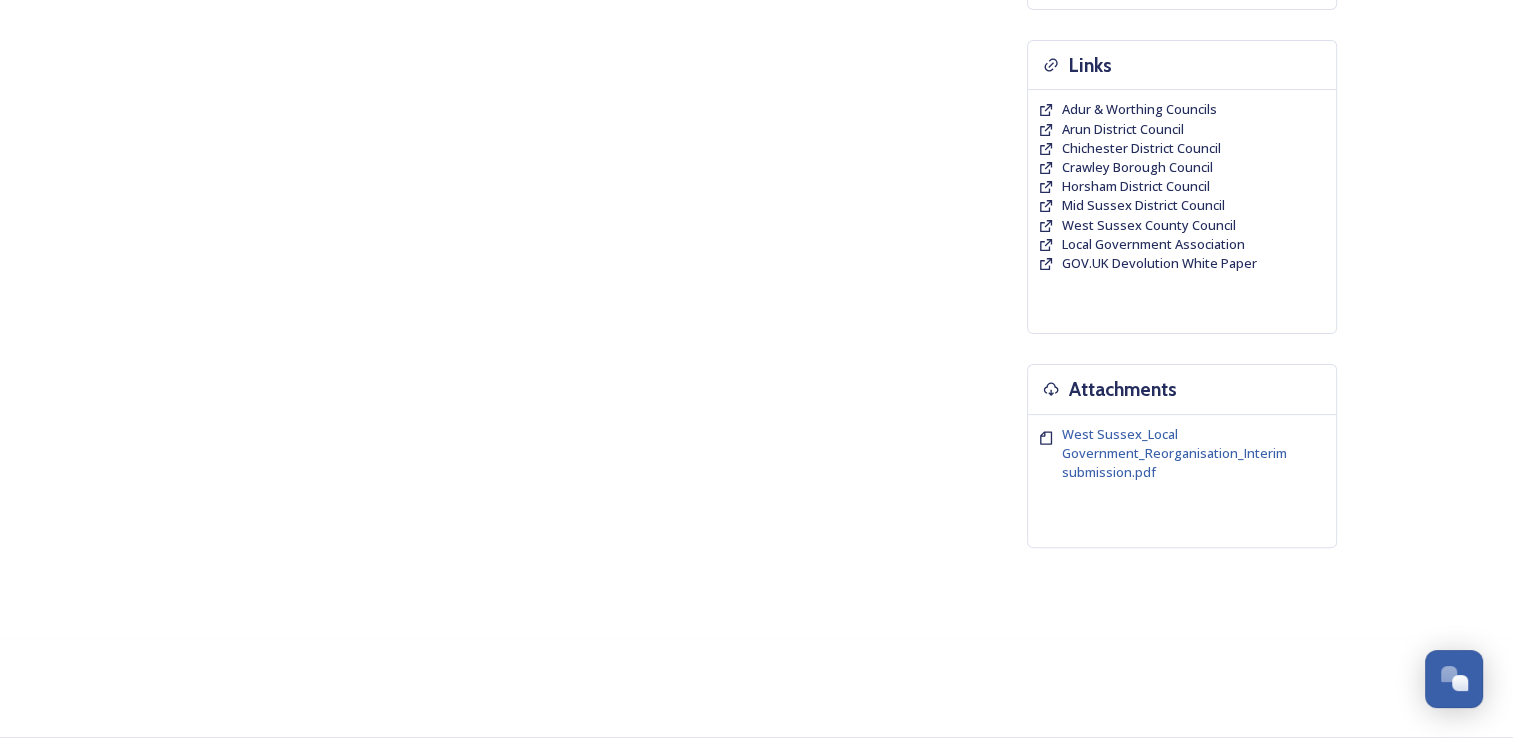 scroll, scrollTop: 0, scrollLeft: 0, axis: both 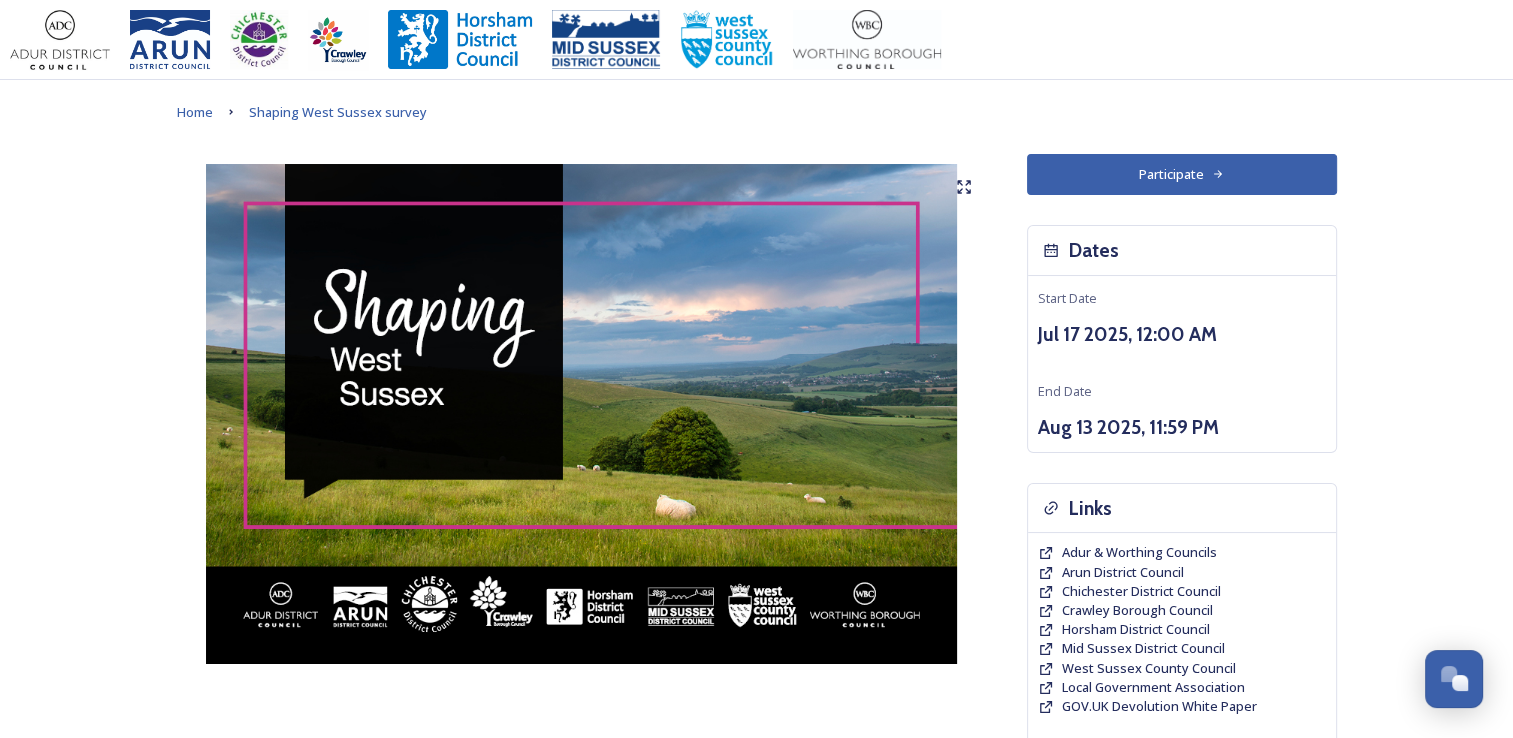 click on "Home Shaping West Sussex survey Shaping West Sussex ﻿﻿﻿The future of local government in [STATE] Your councils are changing Major changes are planned to councils across [STATE] as part of the biggest shake-up of local government in more than 50 years. The Government has asked councils to explore how local government reorganisation could work in the area, with the aim of replacing the current county, district and borough councils with a new unitary council or councils responsible for all local services. Residents, businesses and community groups across the county are invited to share their views about where they live or work, the council services they use, as well as their thoughts about how their council could be structured in the future.  Scroll down and click the links to find out more about what is changing and why and how you can  have your say . Our survey will be open until 11.59pm on  Wednesday   [DATE] .   Background to Local Government Reorganisation   Progress so far" at bounding box center (756, 1076) 